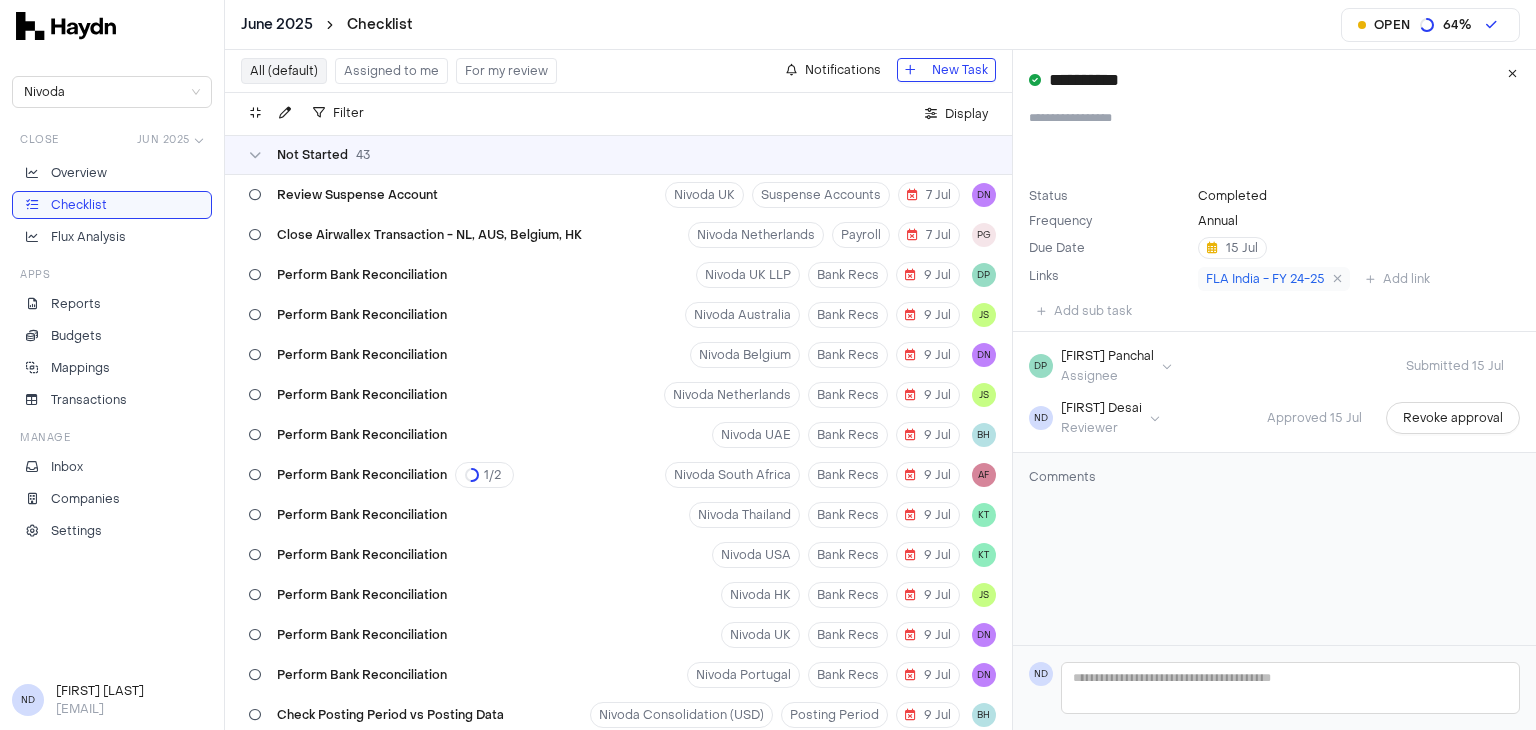 scroll, scrollTop: 0, scrollLeft: 0, axis: both 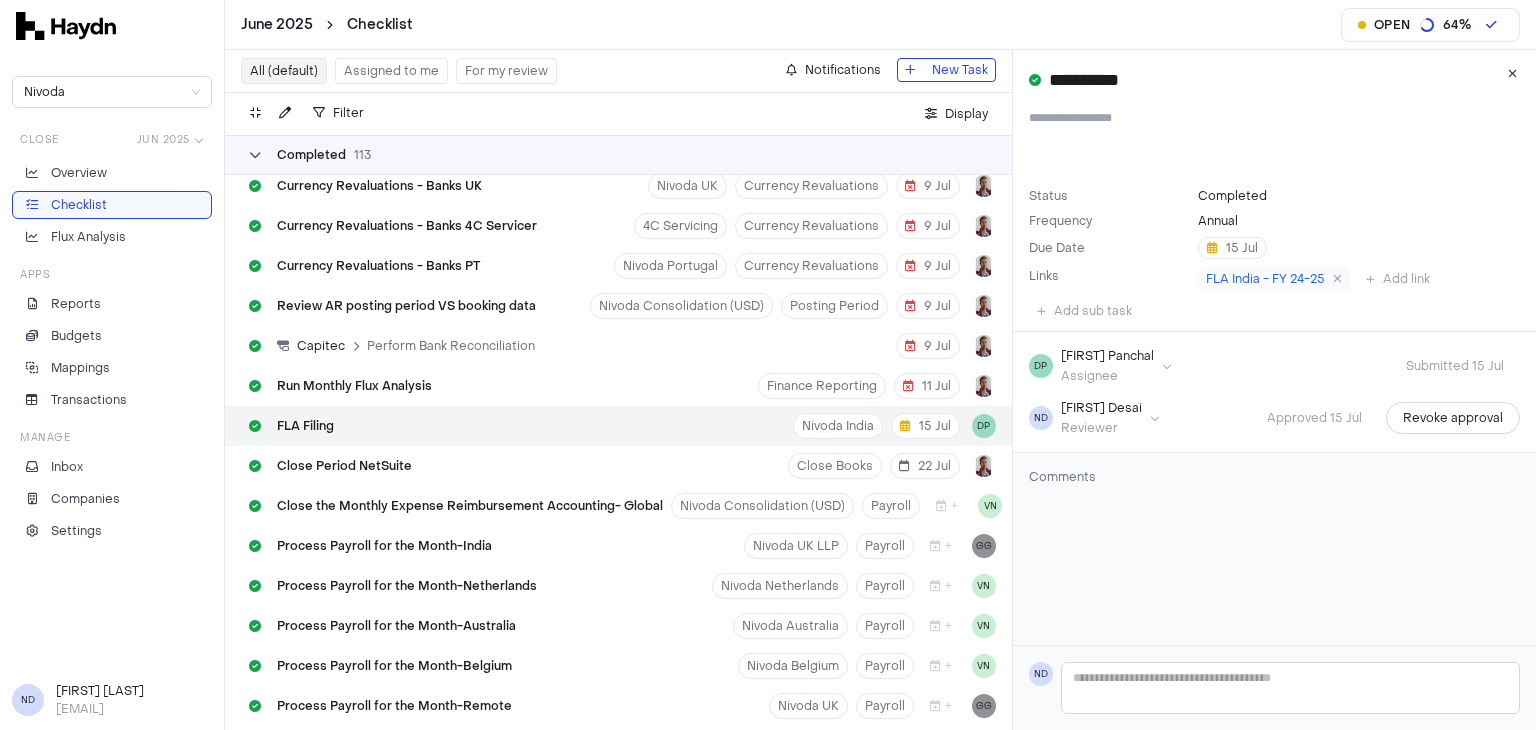 click at bounding box center [255, 155] 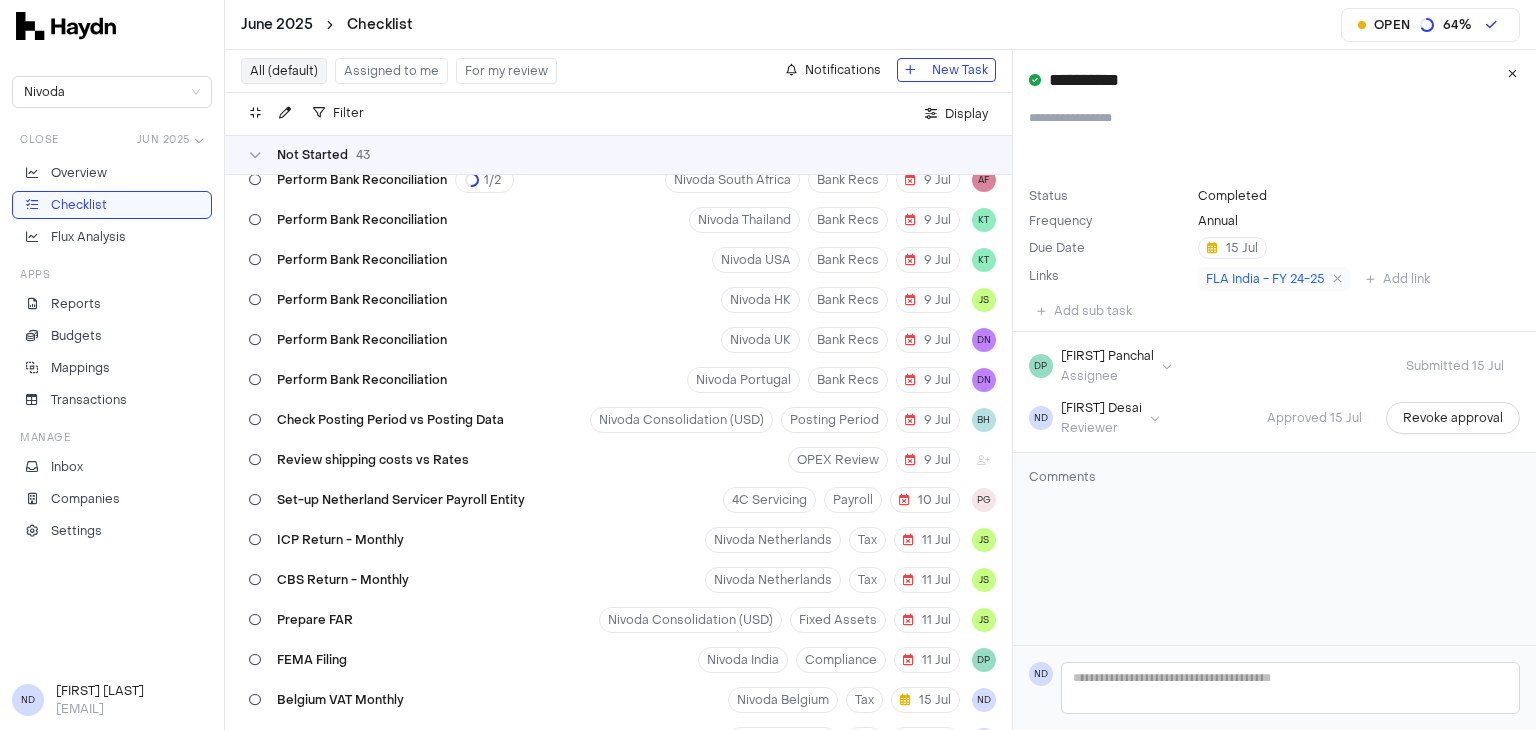 scroll, scrollTop: 0, scrollLeft: 0, axis: both 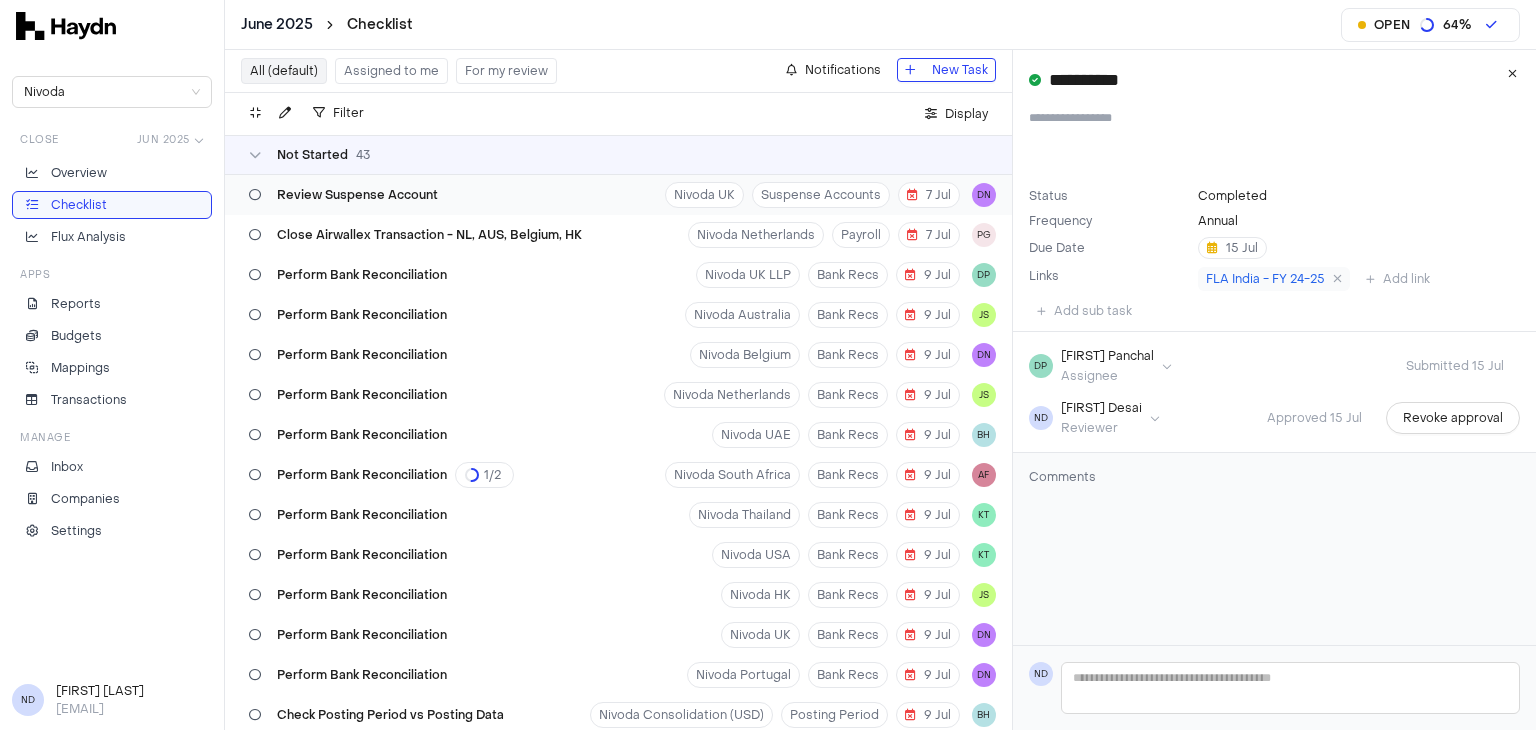 click on "Review Suspense Account" at bounding box center [357, 195] 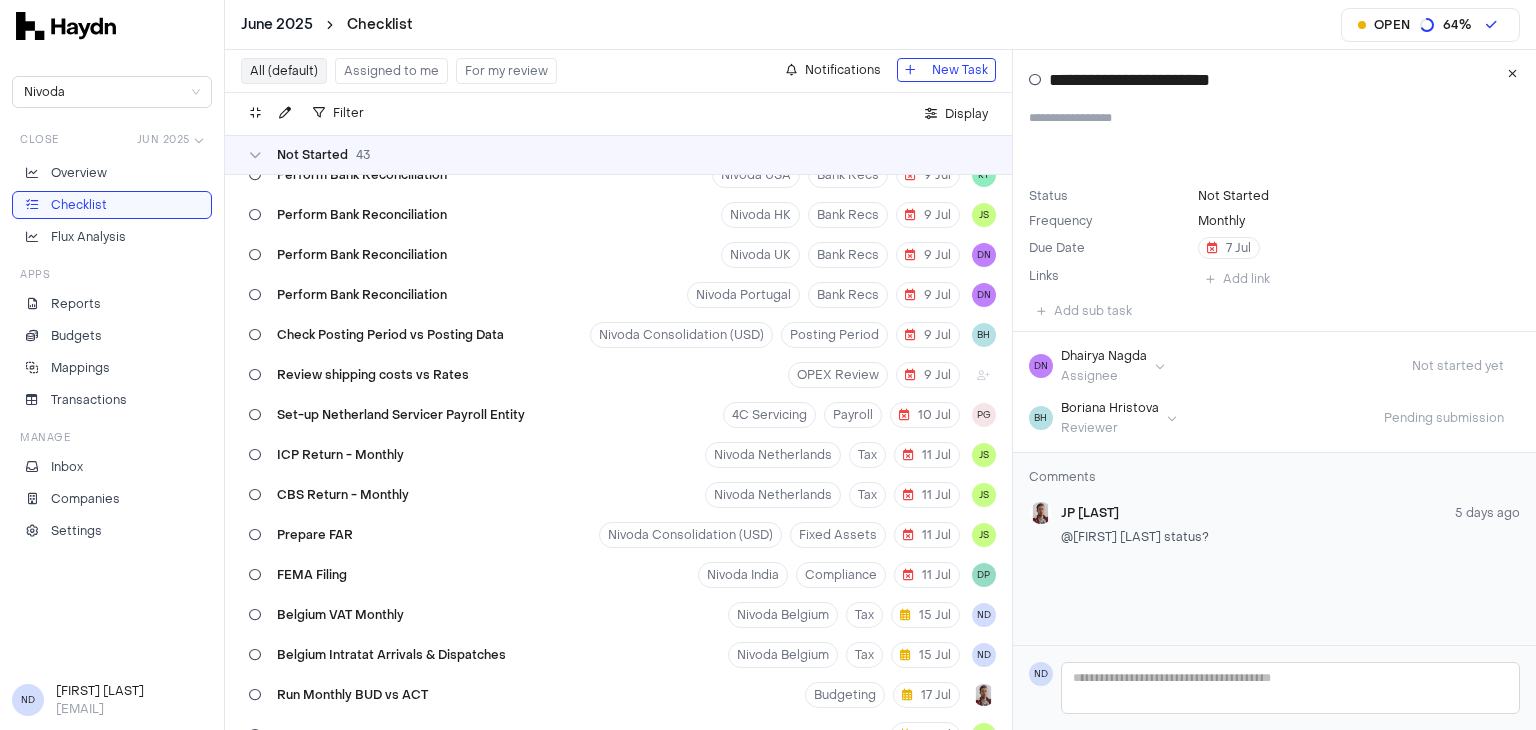 scroll, scrollTop: 383, scrollLeft: 0, axis: vertical 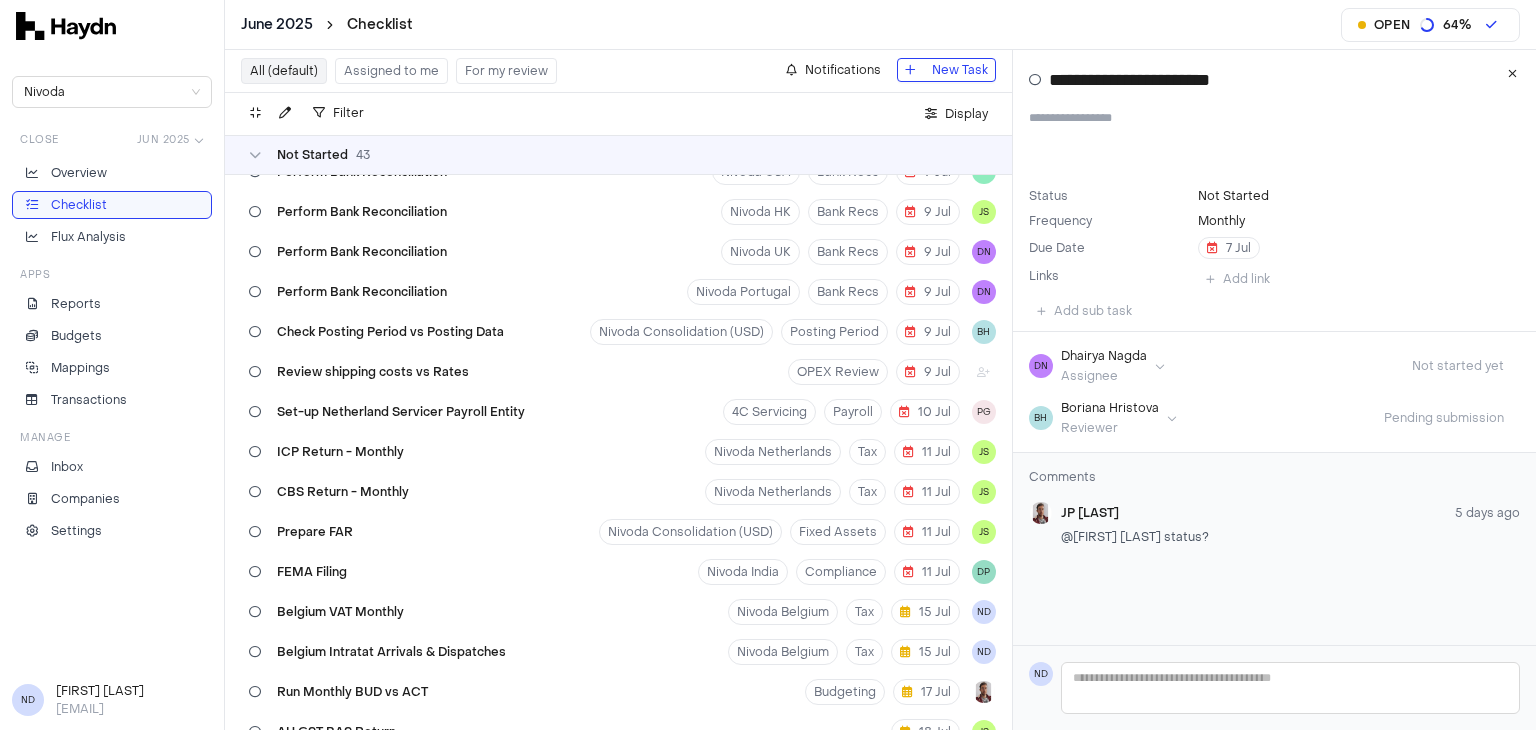 click on "ICP Return - Monthly Nivoda Netherlands Tax 11 Jul JS" at bounding box center [618, 452] 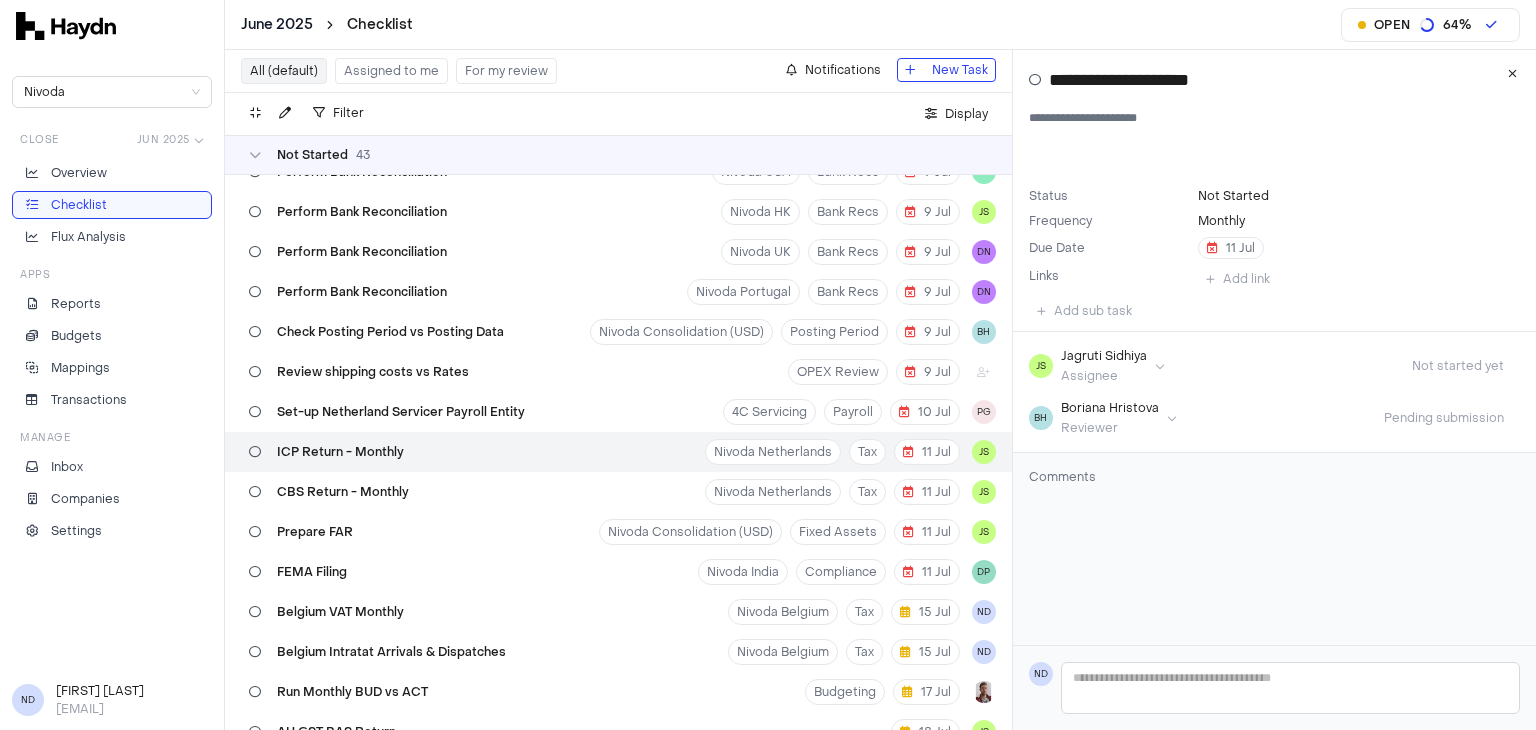 click on "June 2025 Checklist Open 64 % Nivoda Close Jun 2025 Overview Checklist Flux Analysis Apps Reports Budgets Mappings Transactions Manage Inbox Companies Settings ND [FIRST] [LAST] [EMAIL] All (default) Assigned to me For my review Notifications New Task Filter . Display Not Started 43 Review Suspense Account Nivoda UK Suspense Accounts 7 Jul DN Close Airwallex Transaction - NL, AUS, Belgium, HK Nivoda Netherlands Payroll 7 Jul PG Perform Bank Reconciliation Nivoda UK LLP Bank Recs 9 Jul DP Perform Bank Reconciliation Nivoda Australia Bank Recs 9 Jul JS Perform Bank Reconciliation Nivoda Belgium Bank Recs 9 Jul DN Perform Bank Reconciliation Nivoda Netherlands Bank Recs 9 Jul JS Perform Bank Reconciliation Nivoda UAE Bank Recs 9 Jul BH Perform Bank Reconciliation 1 / 2 Nivoda South Africa Bank Recs 9 Jul AF Perform Bank Reconciliation Nivoda Thailand Bank Recs 9 Jul KT Perform Bank Reconciliation Nivoda USA Bank Recs 9 Jul KT Perform Bank Reconciliation Nivoda HK Bank Recs 9 Jul JS 9 Jul DN" at bounding box center (768, 365) 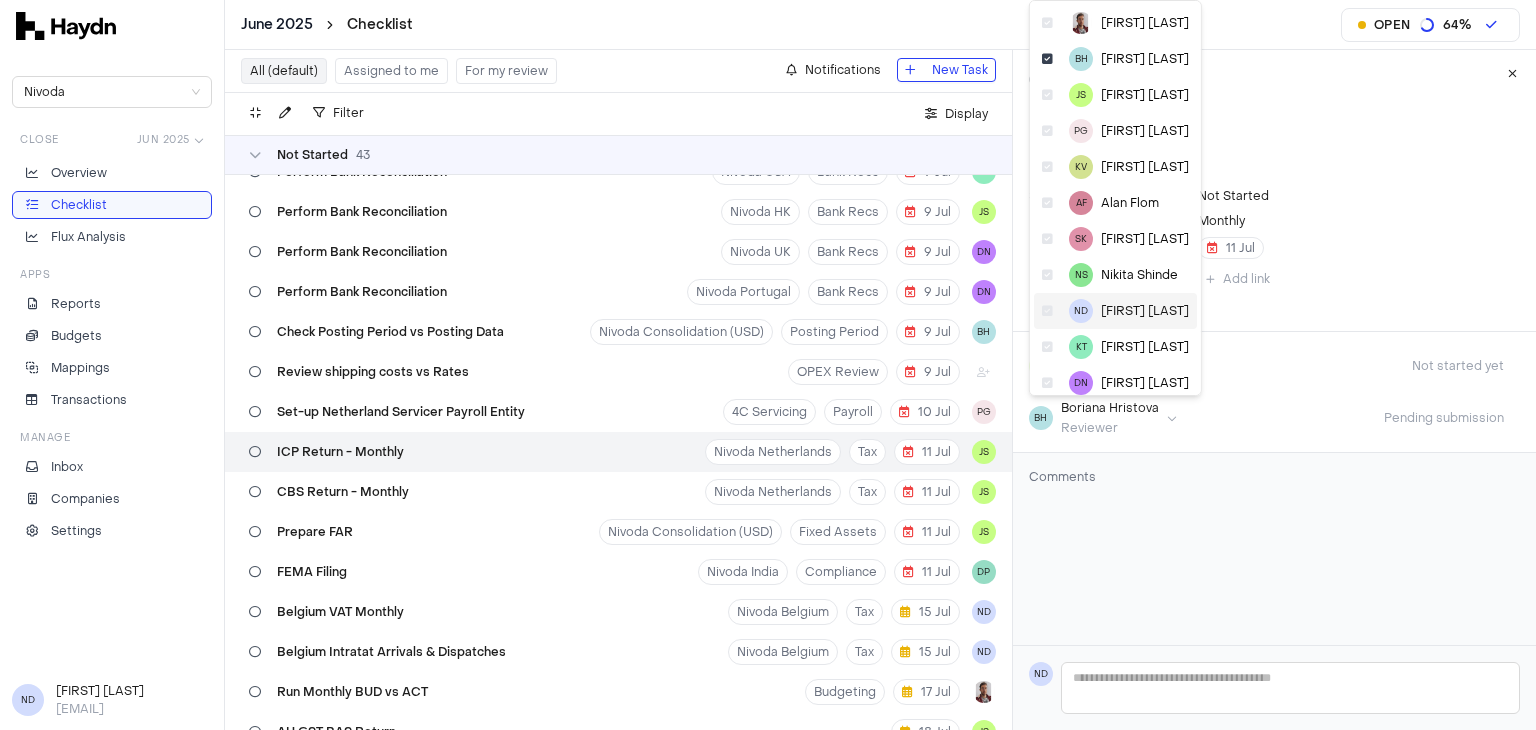click on "[FIRST] [LAST]" at bounding box center (1145, 311) 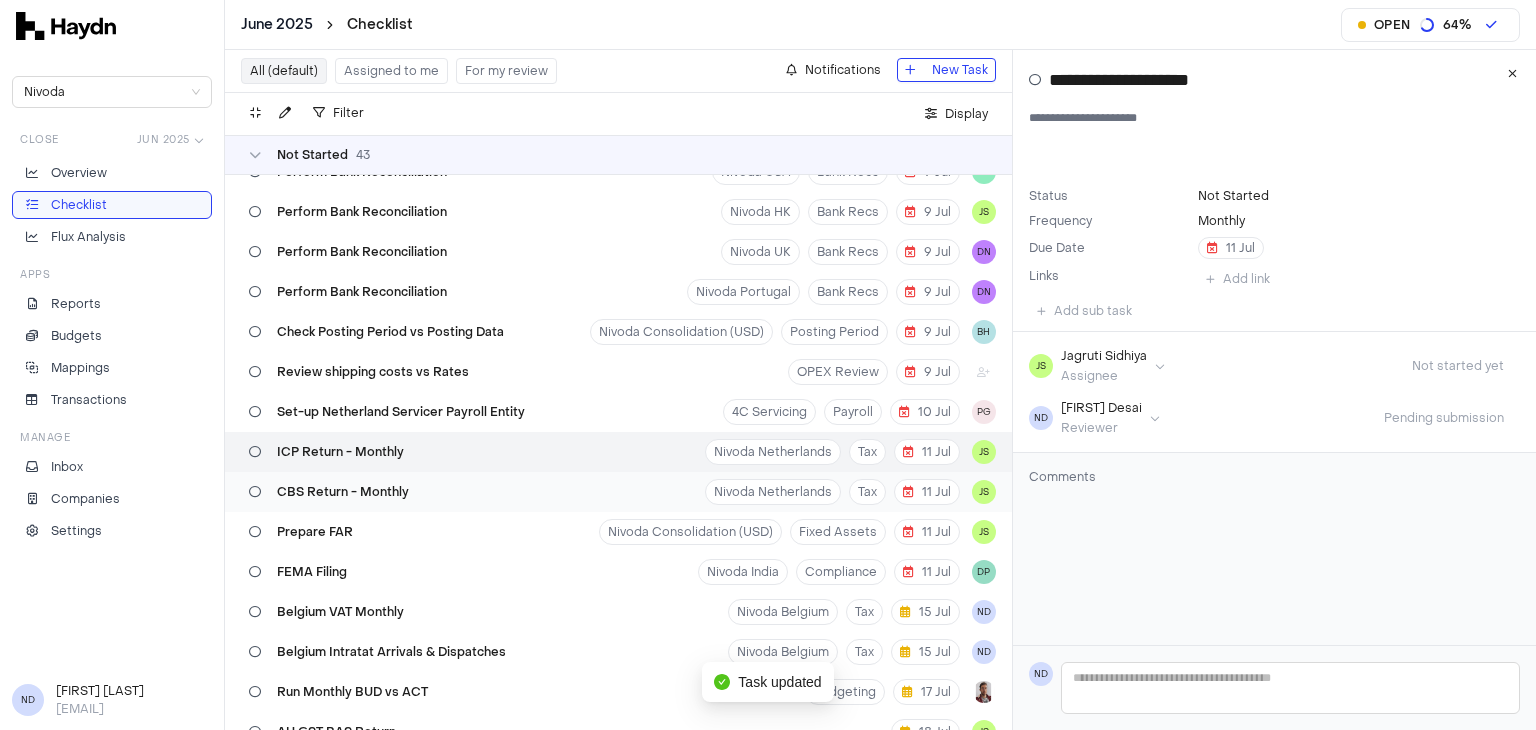 click on "CBS Return - Monthly Nivoda Netherlands Tax 11 Jul JS" at bounding box center (618, 492) 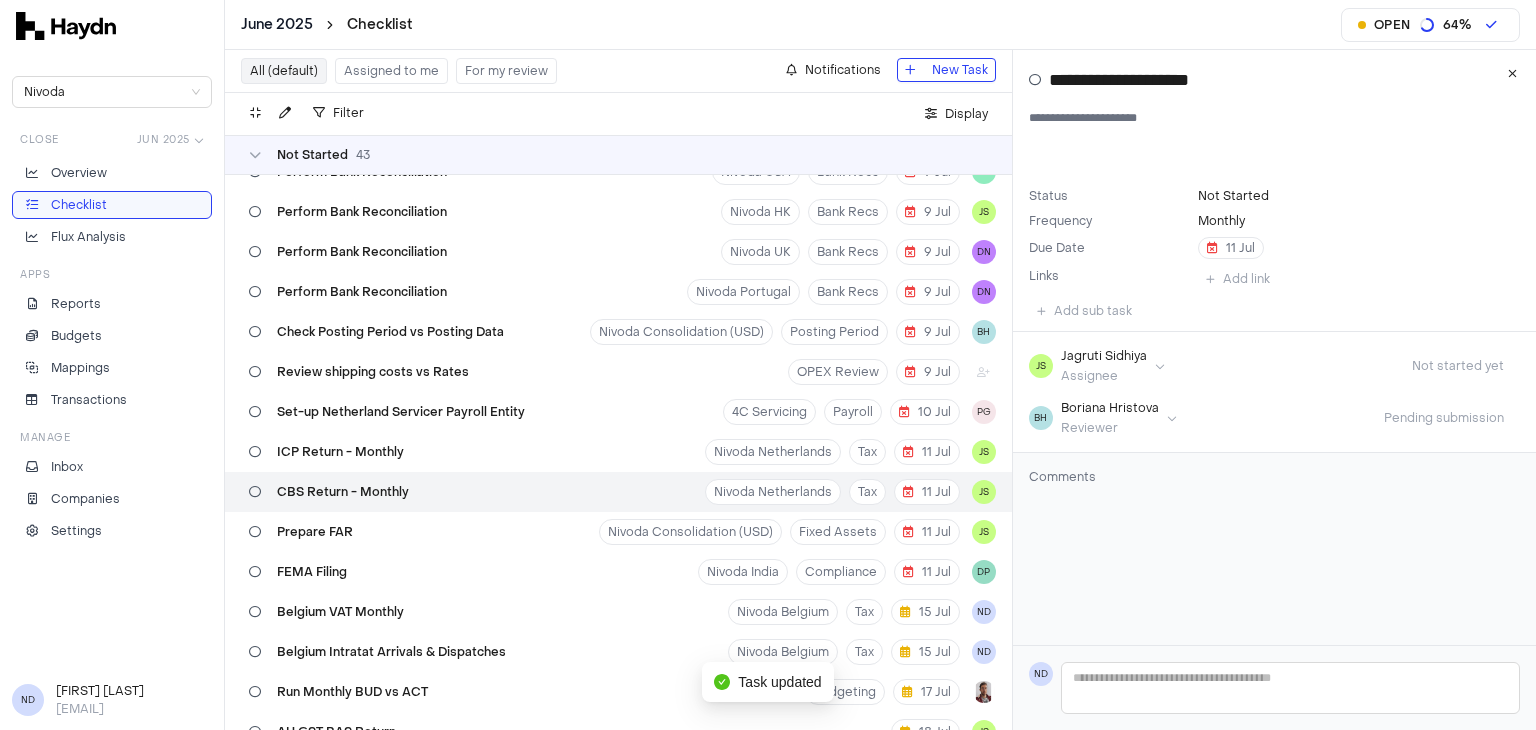 click on "June 2025 Checklist Open 64 % Nivoda Close Jun 2025 Overview Checklist Flux Analysis Apps Reports Budgets Mappings Transactions Manage Inbox Companies Settings ND [FIRST] [LAST] [EMAIL] All (default) Assigned to me For my review Notifications New Task Filter . Display Not Started 43 Review Suspense Account Nivoda UK Suspense Accounts 7 Jul DN Close Airwallex Transaction - NL, AUS, Belgium, HK Nivoda Netherlands Payroll 7 Jul PG Perform Bank Reconciliation Nivoda UK LLP Bank Recs 9 Jul DP Perform Bank Reconciliation Nivoda Australia Bank Recs 9 Jul JS Perform Bank Reconciliation Nivoda Belgium Bank Recs 9 Jul DN Perform Bank Reconciliation Nivoda Netherlands Bank Recs 9 Jul JS Perform Bank Reconciliation Nivoda UAE Bank Recs 9 Jul BH Perform Bank Reconciliation 1 / 2 Nivoda South Africa Bank Recs 9 Jul AF Perform Bank Reconciliation Nivoda Thailand Bank Recs 9 Jul KT Perform Bank Reconciliation Nivoda USA Bank Recs 9 Jul KT Perform Bank Reconciliation Nivoda HK Bank Recs 9 Jul JS 9 Jul DN" at bounding box center (768, 365) 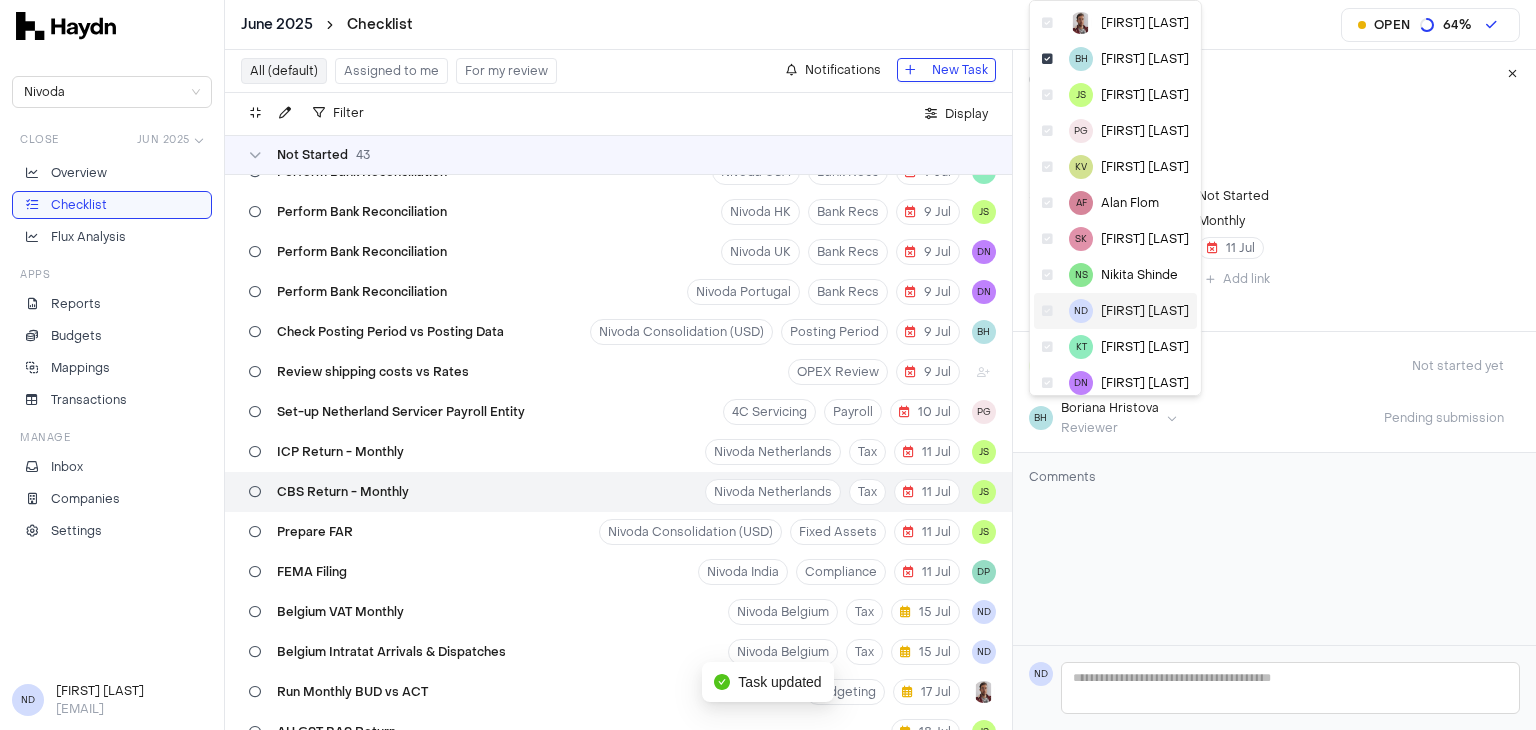 click on "[FIRST] [LAST]" at bounding box center (1145, 311) 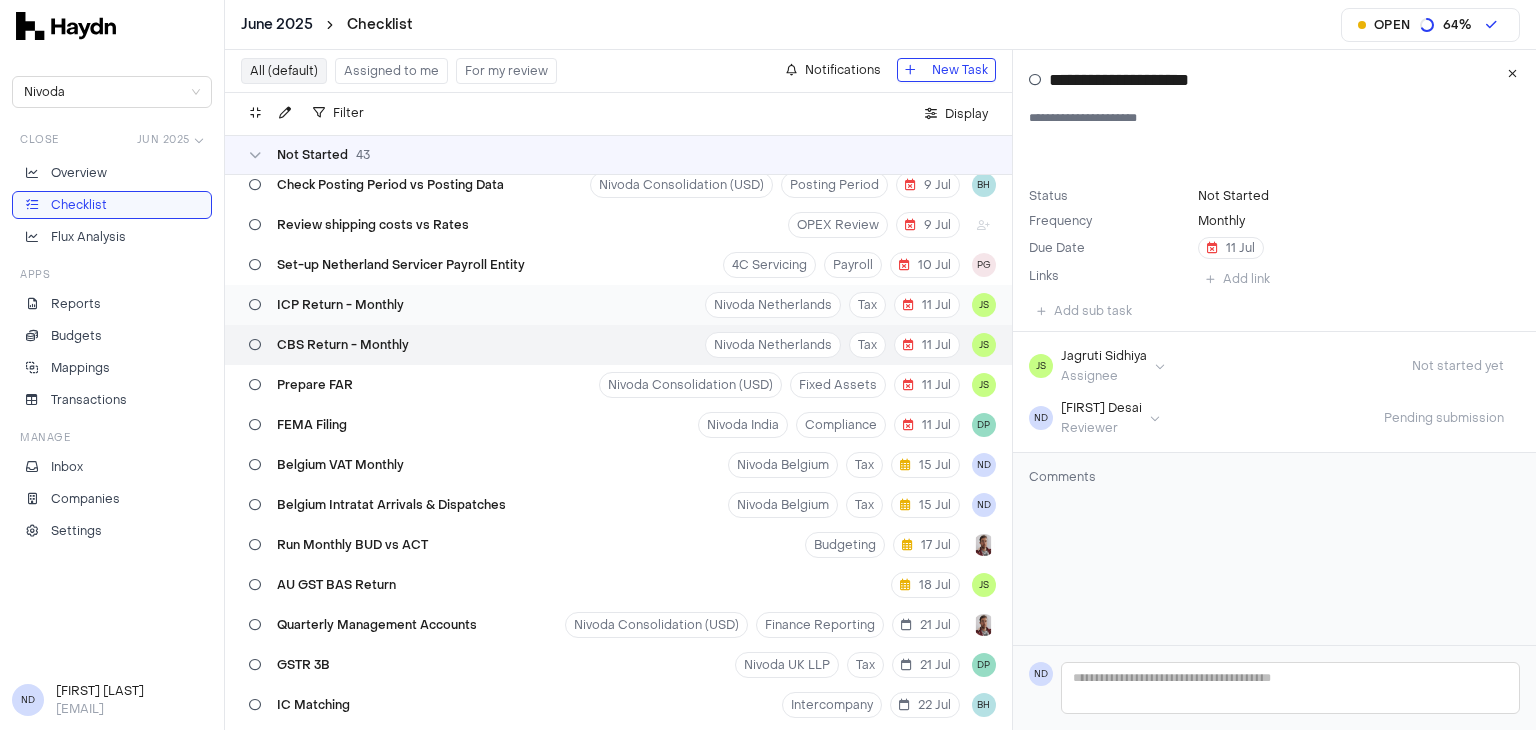 scroll, scrollTop: 531, scrollLeft: 0, axis: vertical 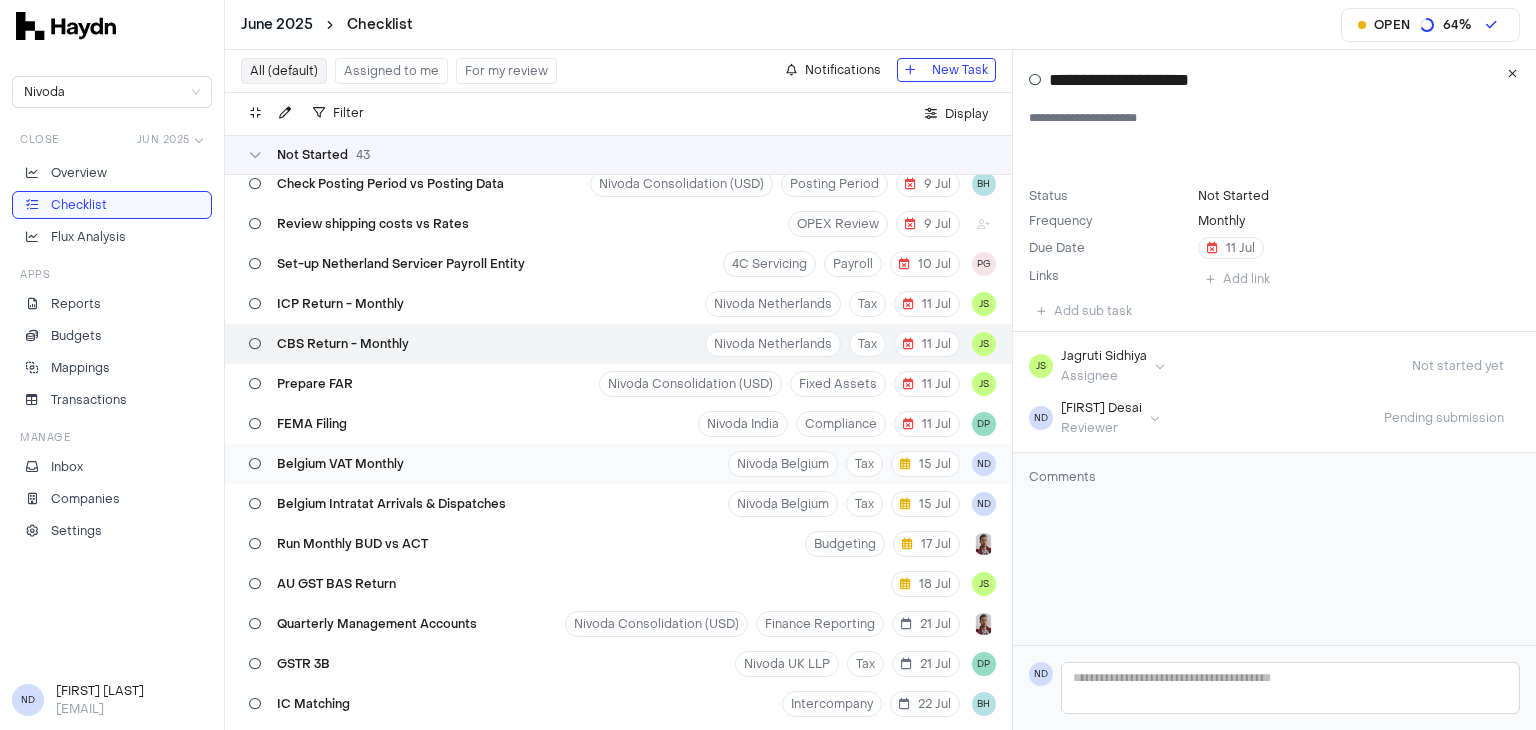click on "Belgium VAT Monthly Nivoda Belgium Tax 15 Jul ND" at bounding box center [618, 464] 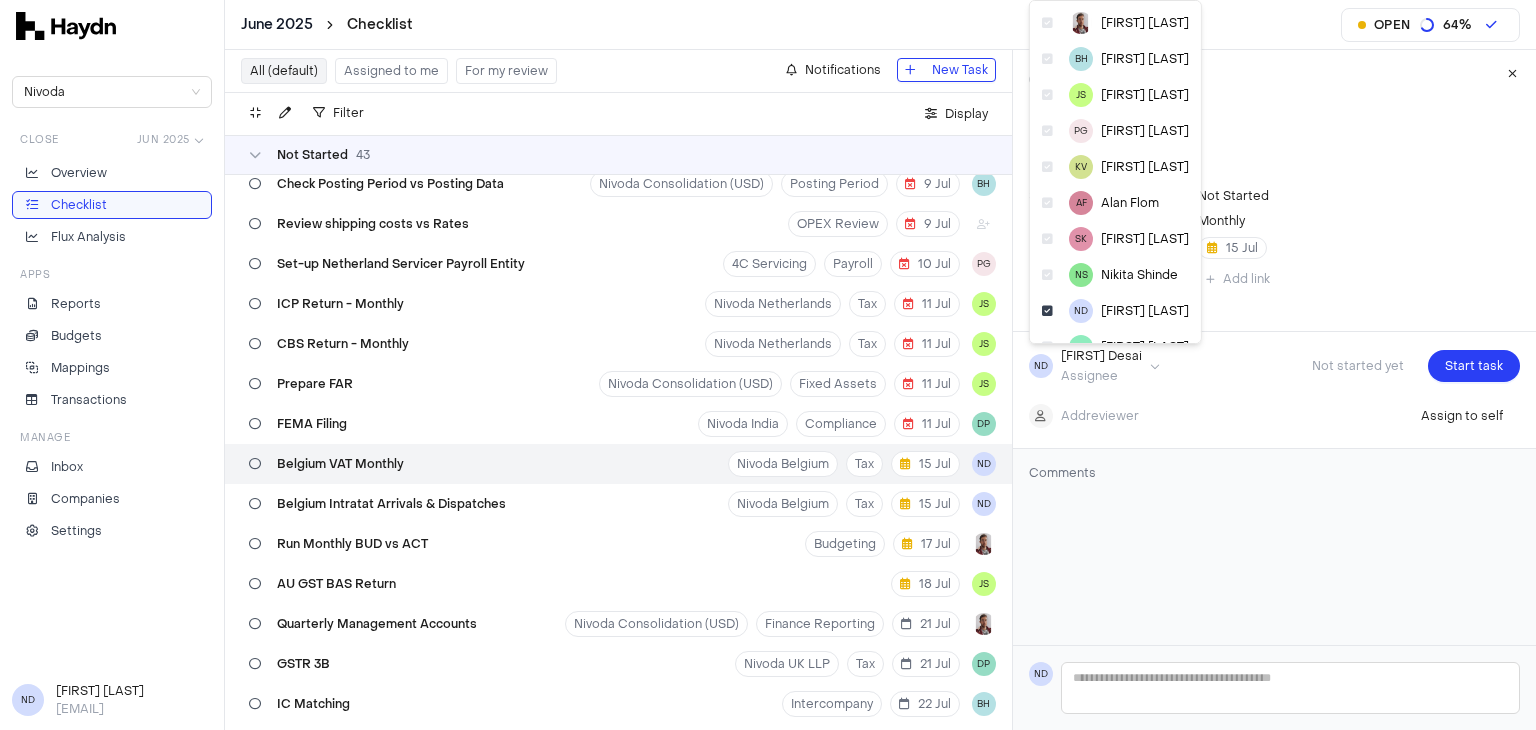 click on "June 2025 Checklist Open 64 % Nivoda Close Jun 2025 Overview Checklist Flux Analysis Apps Reports Budgets Mappings Transactions Manage Inbox Companies Settings ND [FIRST] [LAST] [EMAIL] All (default) Assigned to me For my review Notifications New Task Filter . Display Not Started 43 Review Suspense Account Nivoda UK Suspense Accounts 7 Jul DN Close Airwallex Transaction - NL, AUS, Belgium, HK Nivoda Netherlands Payroll 7 Jul PG Perform Bank Reconciliation Nivoda UK LLP Bank Recs 9 Jul DP Perform Bank Reconciliation Nivoda Australia Bank Recs 9 Jul JS Perform Bank Reconciliation Nivoda Belgium Bank Recs 9 Jul DN Perform Bank Reconciliation Nivoda Netherlands Bank Recs 9 Jul JS Perform Bank Reconciliation Nivoda UAE Bank Recs 9 Jul BH Perform Bank Reconciliation 1 / 2 Nivoda South Africa Bank Recs 9 Jul AF Perform Bank Reconciliation Nivoda Thailand Bank Recs 9 Jul KT Perform Bank Reconciliation Nivoda USA Bank Recs 9 Jul KT Perform Bank Reconciliation Nivoda HK Bank Recs 9 Jul JS 9 Jul DN" at bounding box center (768, 365) 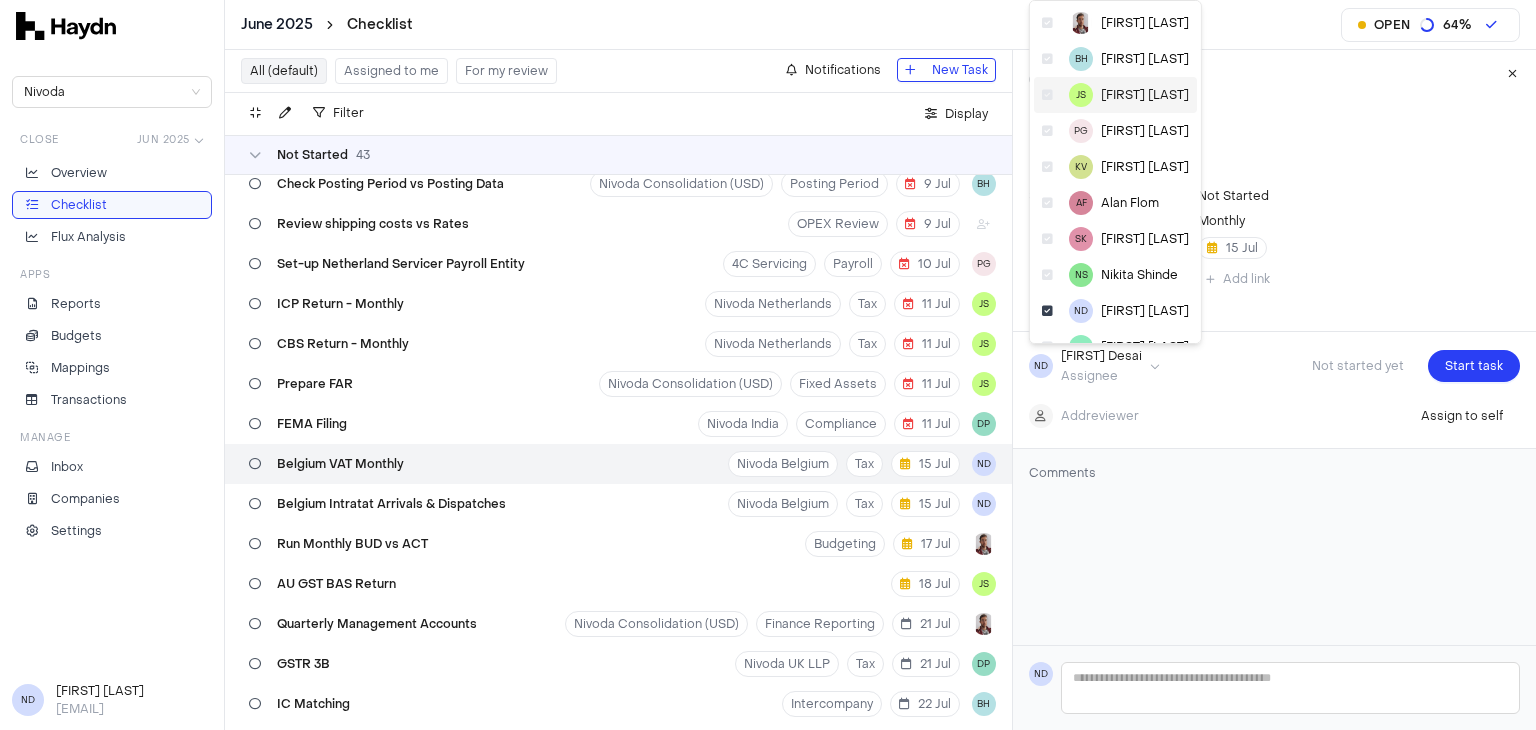click on "JS [FIRST] [LAST]" at bounding box center [1115, 95] 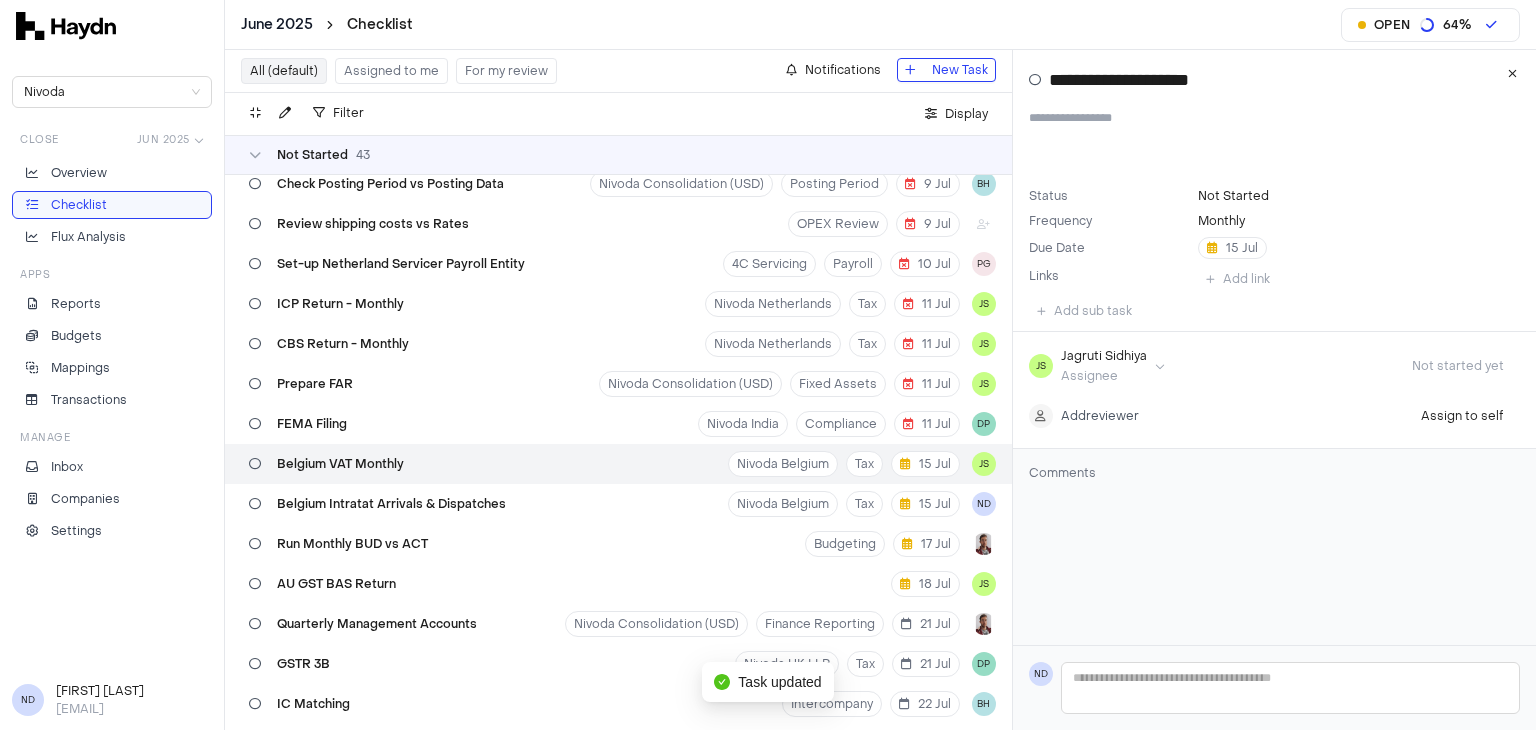 click on "June 2025 Checklist Open 64 % Nivoda Close Jun 2025 Overview Checklist Flux Analysis Apps Reports Budgets Mappings Transactions Manage Inbox Companies Settings ND [FIRST] [LAST] [EMAIL] All (default) Assigned to me For my review Notifications New Task Filter . Display Not Started 43 Review Suspense Account Nivoda UK Suspense Accounts 7 Jul DN Close Airwallex Transaction - NL, AUS, Belgium, HK Nivoda Netherlands Payroll 7 Jul PG Perform Bank Reconciliation Nivoda UK LLP Bank Recs 9 Jul DP Perform Bank Reconciliation Nivoda Australia Bank Recs 9 Jul JS Perform Bank Reconciliation Nivoda Belgium Bank Recs 9 Jul DN Perform Bank Reconciliation Nivoda Netherlands Bank Recs 9 Jul JS Perform Bank Reconciliation Nivoda UAE Bank Recs 9 Jul BH Perform Bank Reconciliation 1 / 2 Nivoda South Africa Bank Recs 9 Jul AF Perform Bank Reconciliation Nivoda Thailand Bank Recs 9 Jul KT Perform Bank Reconciliation Nivoda USA Bank Recs 9 Jul KT Perform Bank Reconciliation Nivoda HK Bank Recs 9 Jul JS 9 Jul DN" at bounding box center [768, 365] 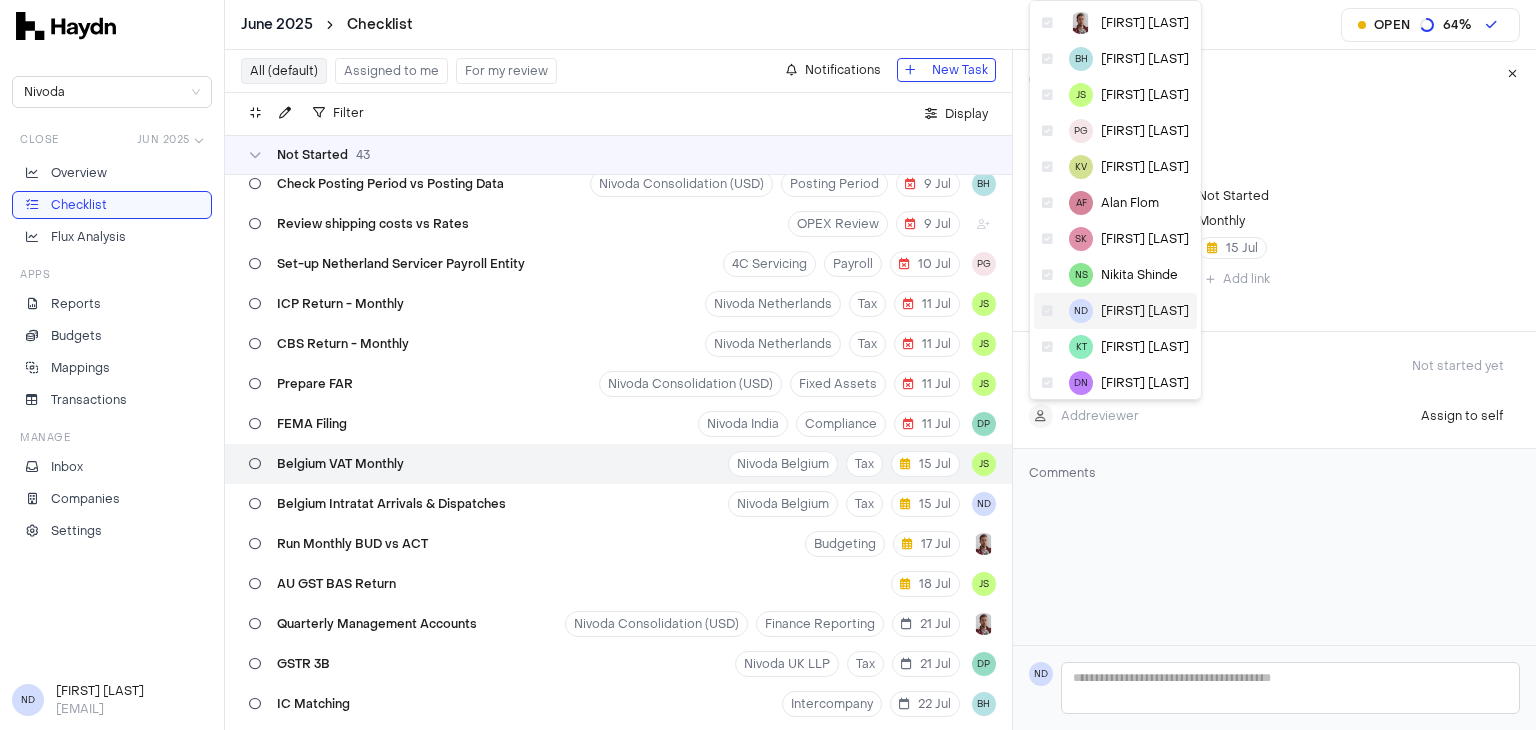 click on "ND [FIRST] [LAST]" at bounding box center (1115, 311) 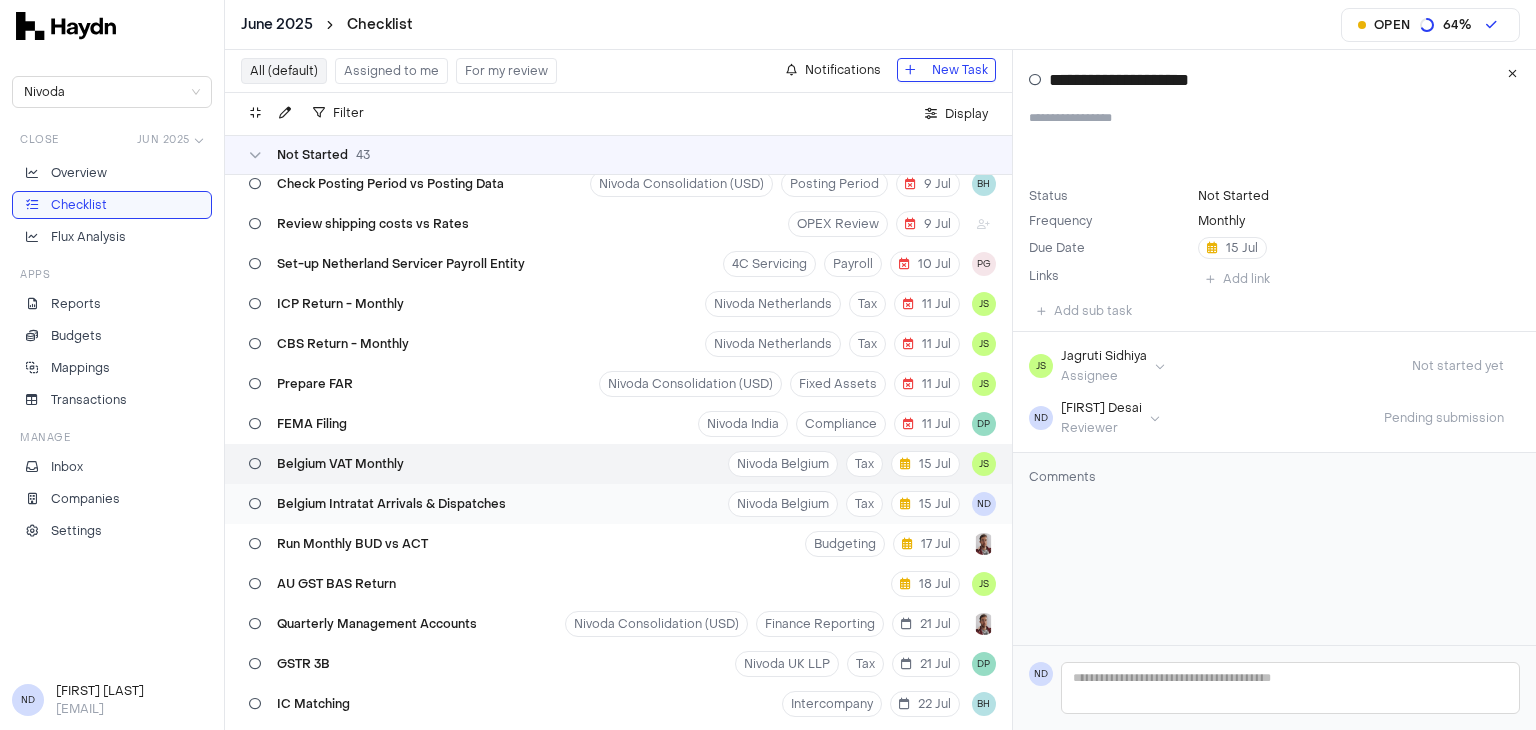 click on "Belgium Intratat Arrivals & Dispatches Nivoda Belgium Tax 15 Jul ND" at bounding box center (618, 504) 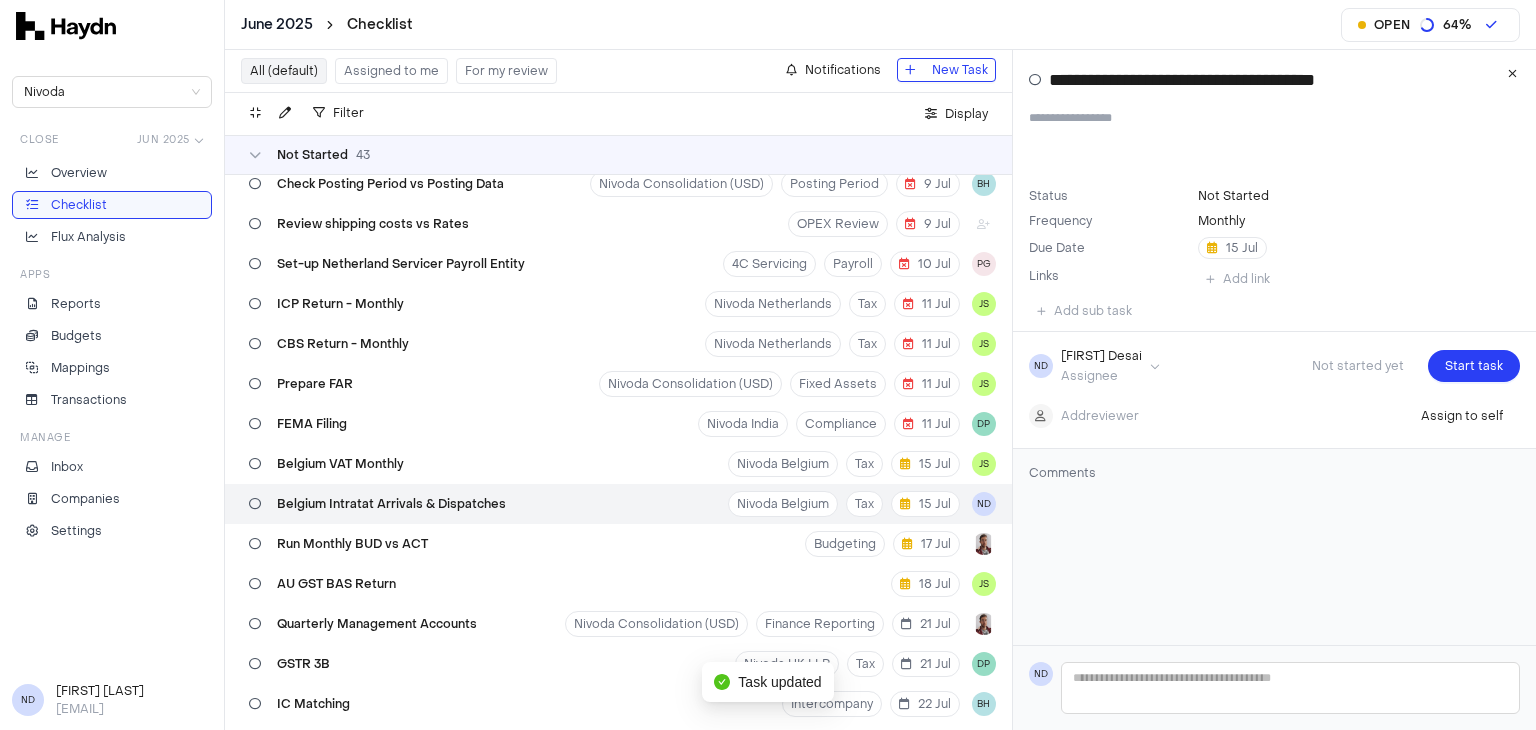 type 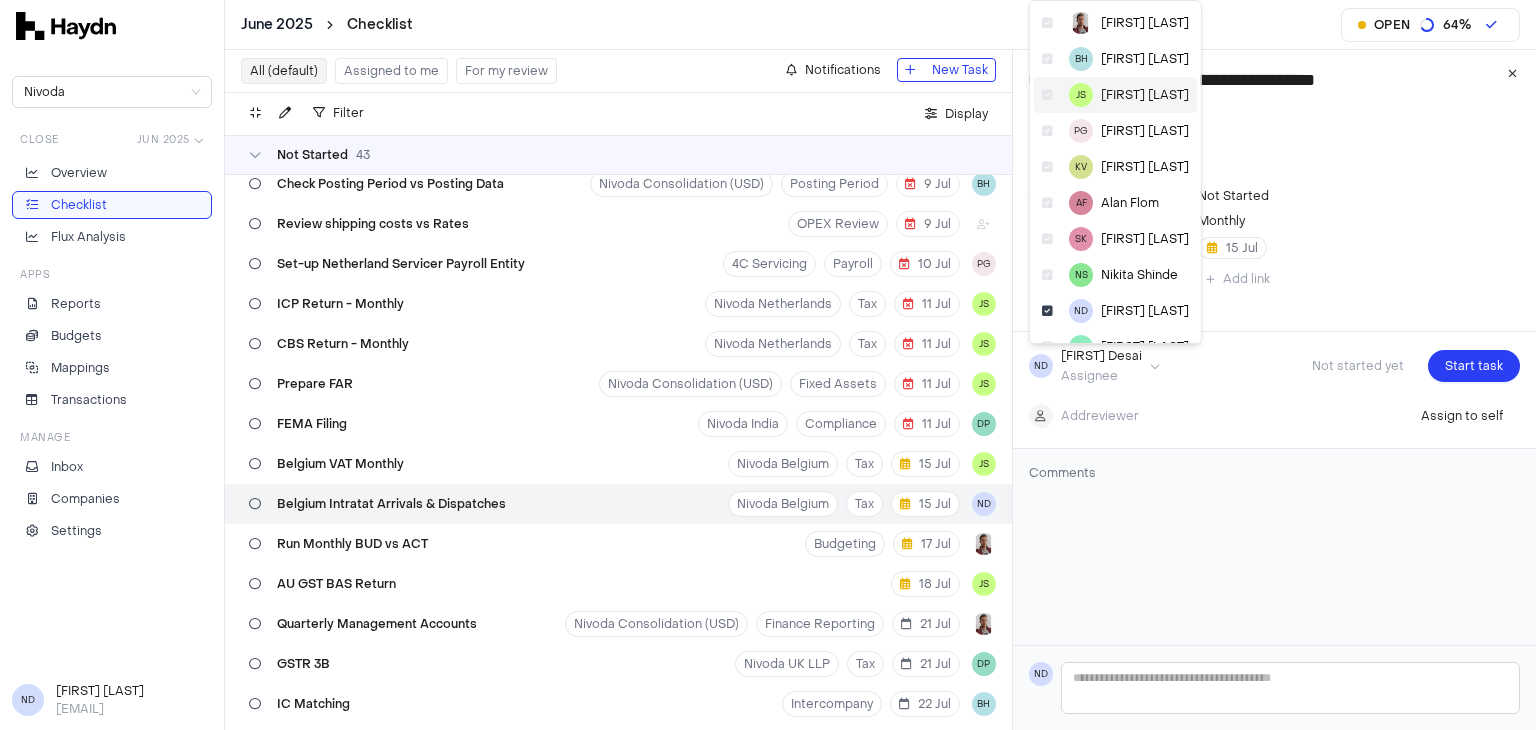 click on "[FIRST] [LAST]" at bounding box center [1145, 95] 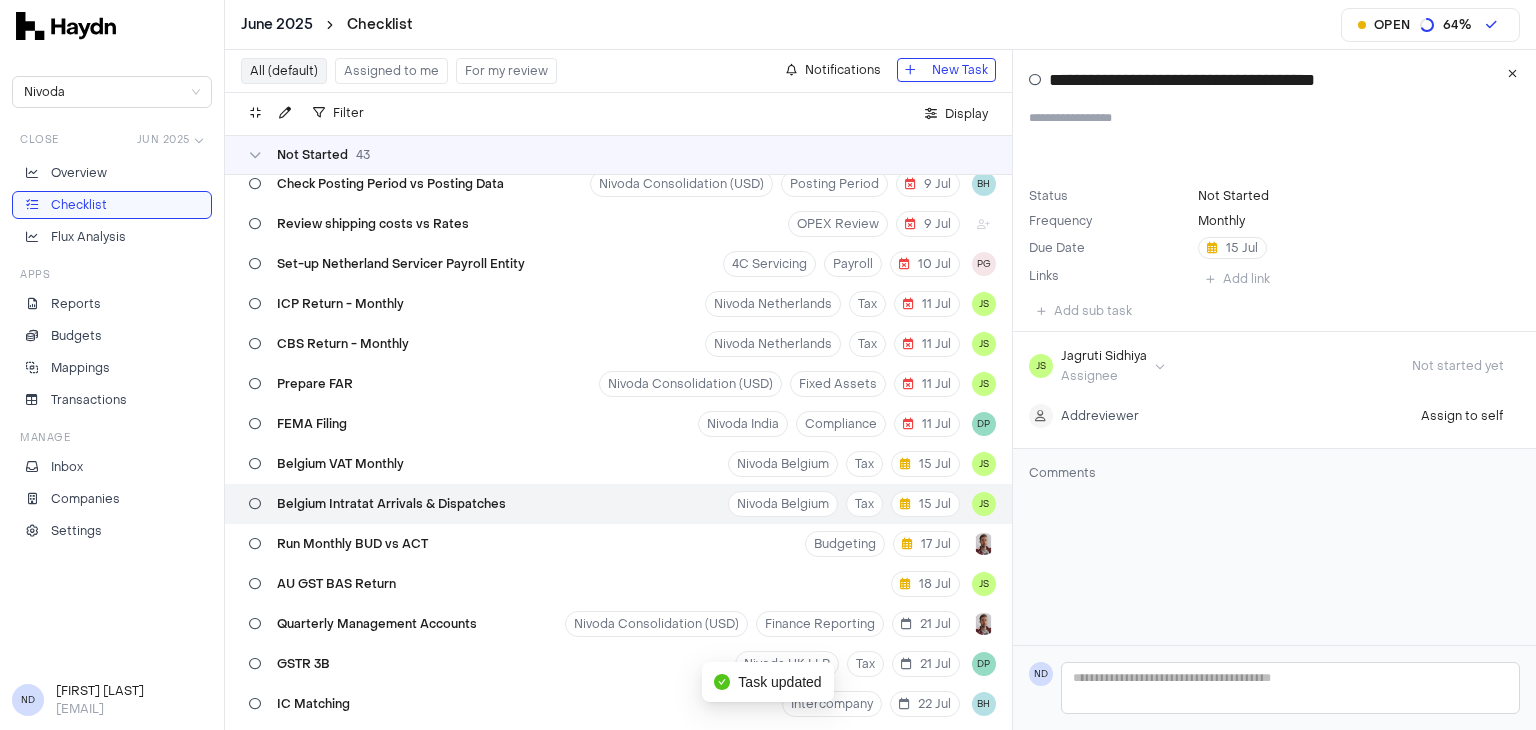 click on "June 2025 Checklist Open 64 % Nivoda Close Jun 2025 Overview Checklist Flux Analysis Apps Reports Budgets Mappings Transactions Manage Inbox Companies Settings ND [FIRST] [LAST] [EMAIL] All (default) Assigned to me For my review Notifications New Task Filter . Display Not Started 43 Review Suspense Account Nivoda UK Suspense Accounts 7 Jul DN Close Airwallex Transaction - NL, AUS, Belgium, HK Nivoda Netherlands Payroll 7 Jul PG Perform Bank Reconciliation Nivoda UK LLP Bank Recs 9 Jul DP Perform Bank Reconciliation Nivoda Australia Bank Recs 9 Jul JS Perform Bank Reconciliation Nivoda Belgium Bank Recs 9 Jul DN Perform Bank Reconciliation Nivoda Netherlands Bank Recs 9 Jul JS Perform Bank Reconciliation Nivoda UAE Bank Recs 9 Jul BH Perform Bank Reconciliation 1 / 2 Nivoda South Africa Bank Recs 9 Jul AF Perform Bank Reconciliation Nivoda Thailand Bank Recs 9 Jul KT Perform Bank Reconciliation Nivoda USA Bank Recs 9 Jul KT Perform Bank Reconciliation Nivoda HK Bank Recs 9 Jul JS 9 Jul DN" at bounding box center [768, 365] 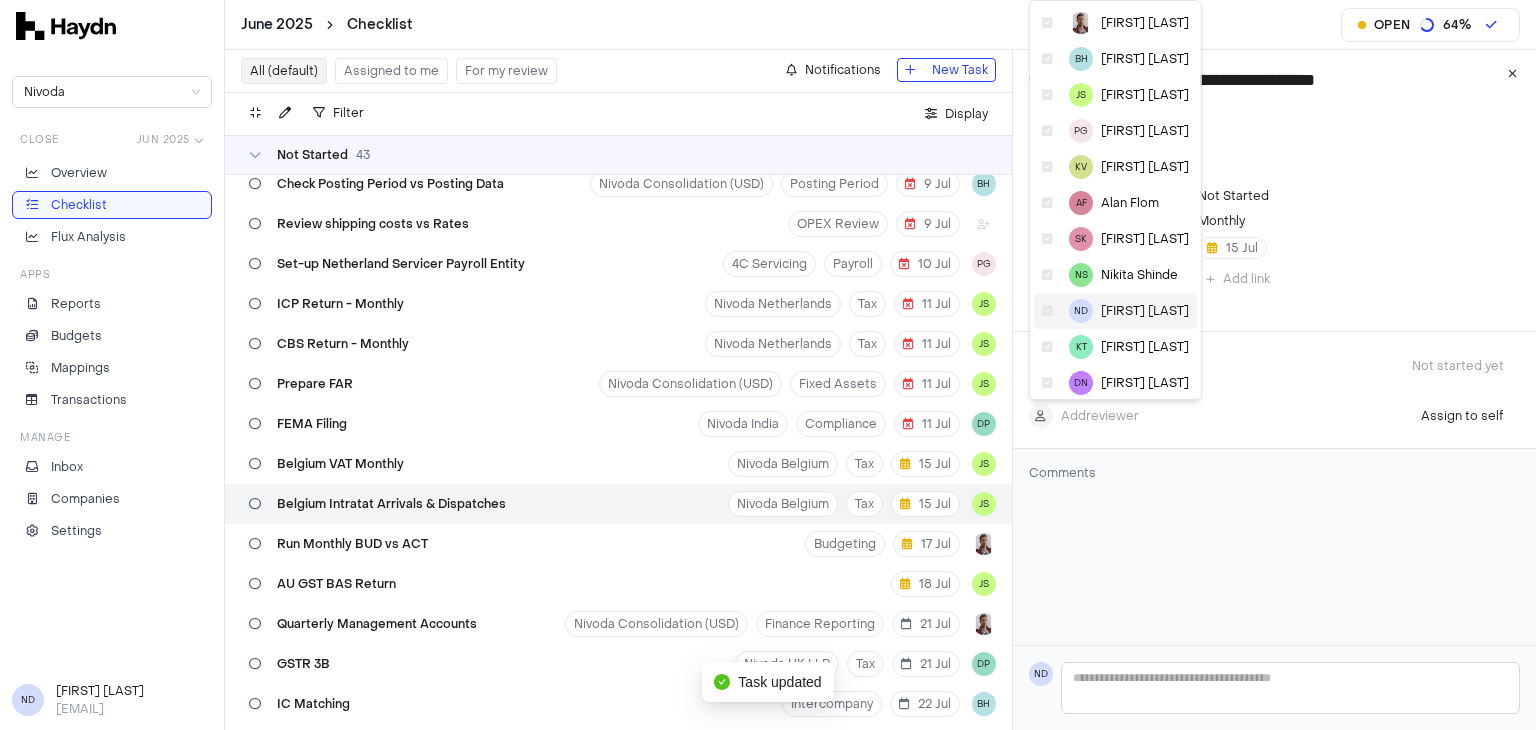 click on "ND [FIRST] [LAST]" at bounding box center [1115, 311] 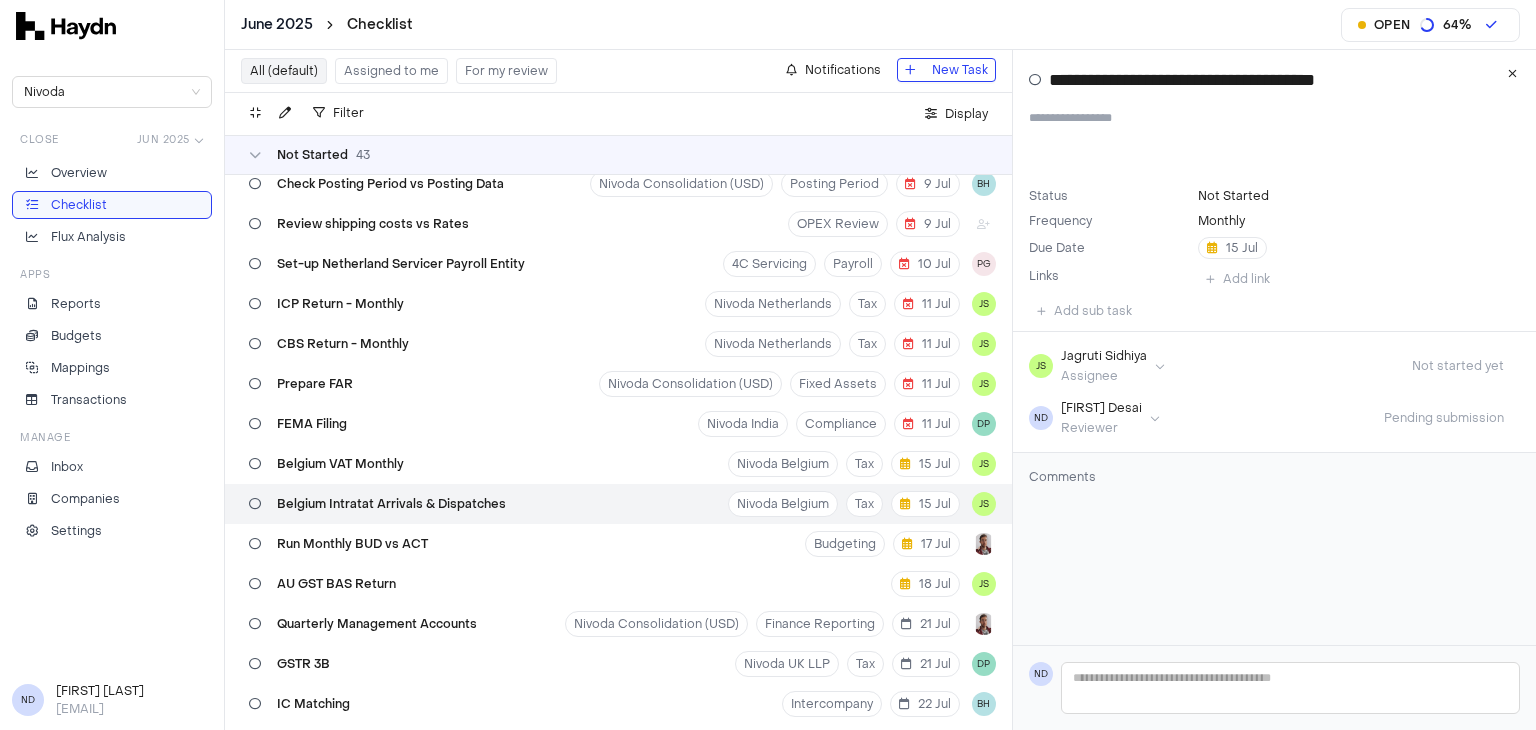 type 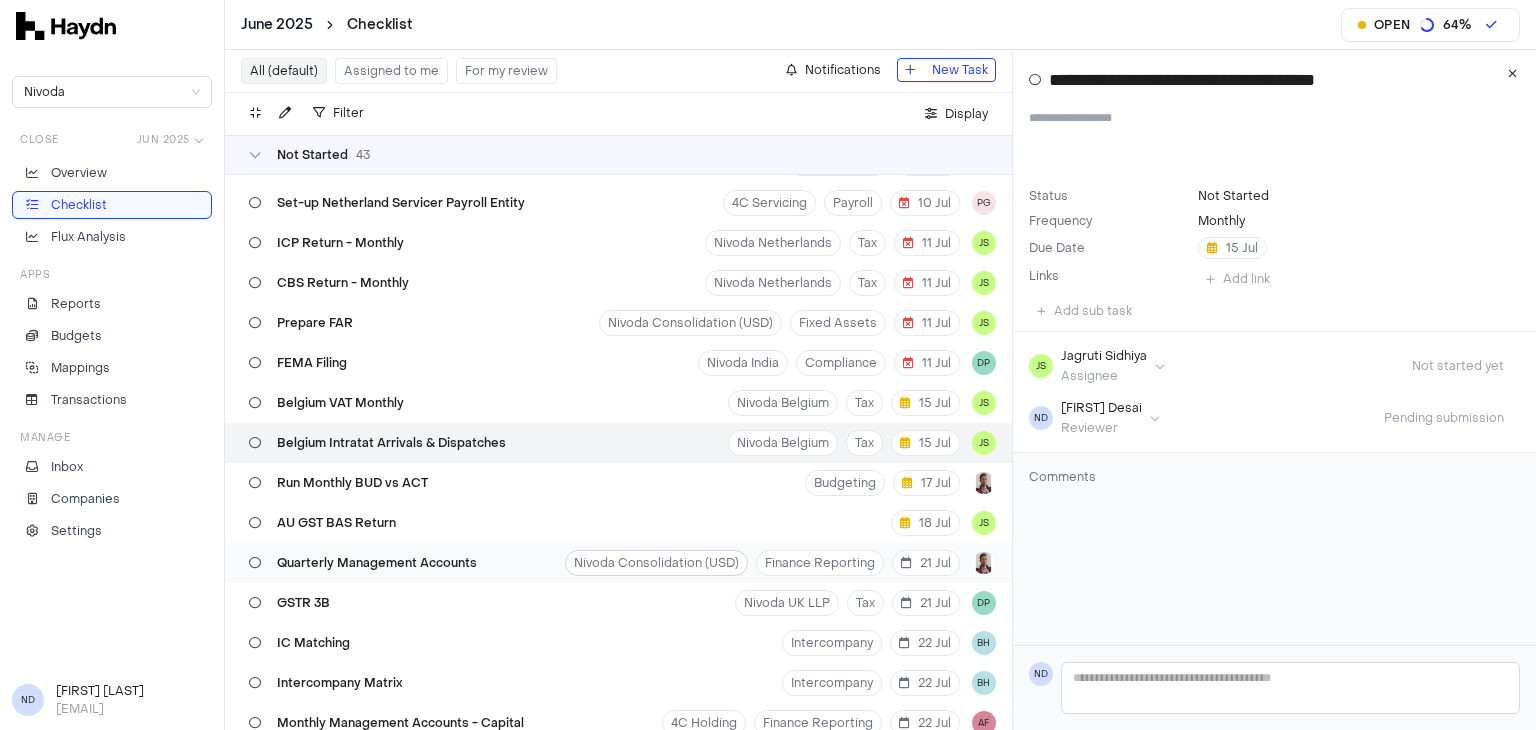 scroll, scrollTop: 592, scrollLeft: 0, axis: vertical 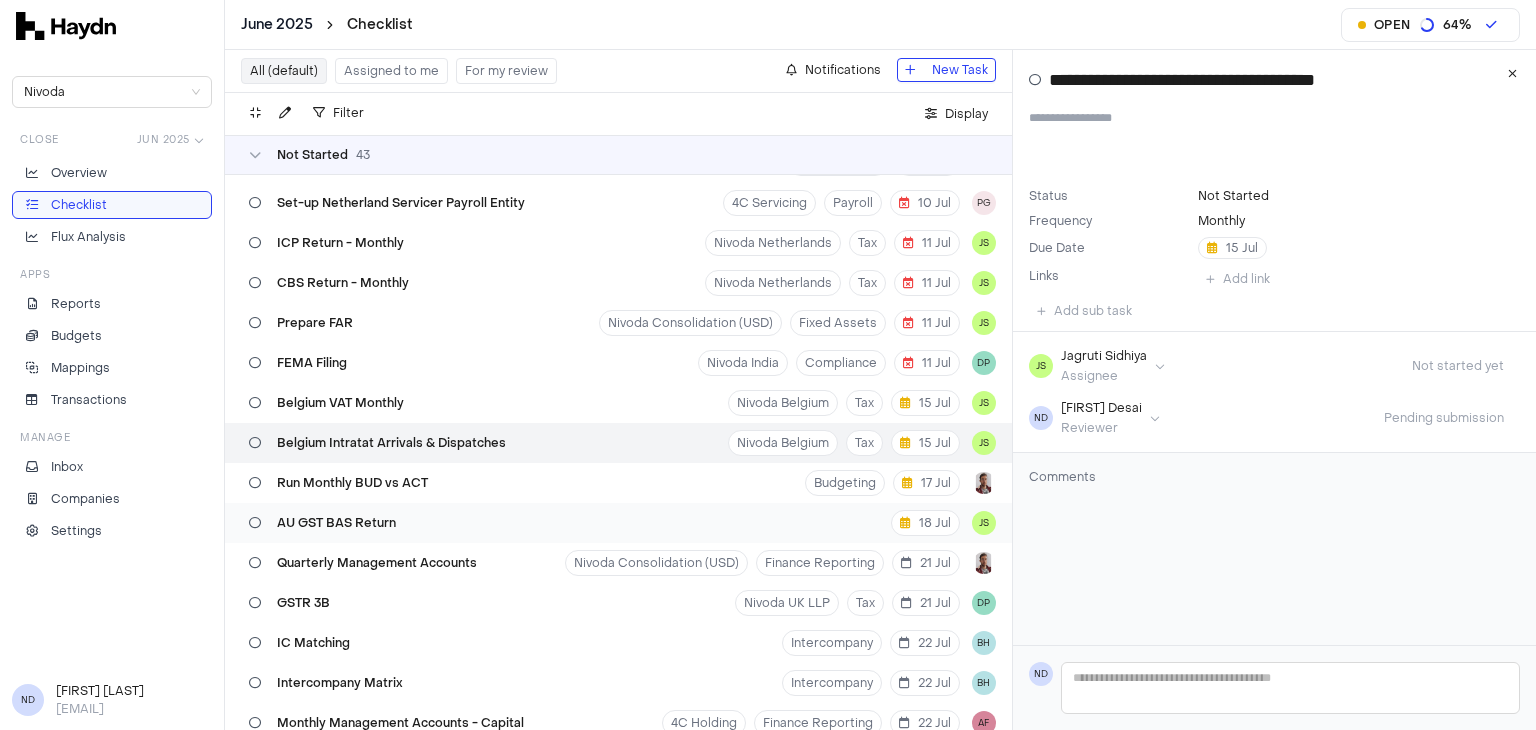 click on "AU GST BAS Return 18 Jul JS" at bounding box center [618, 523] 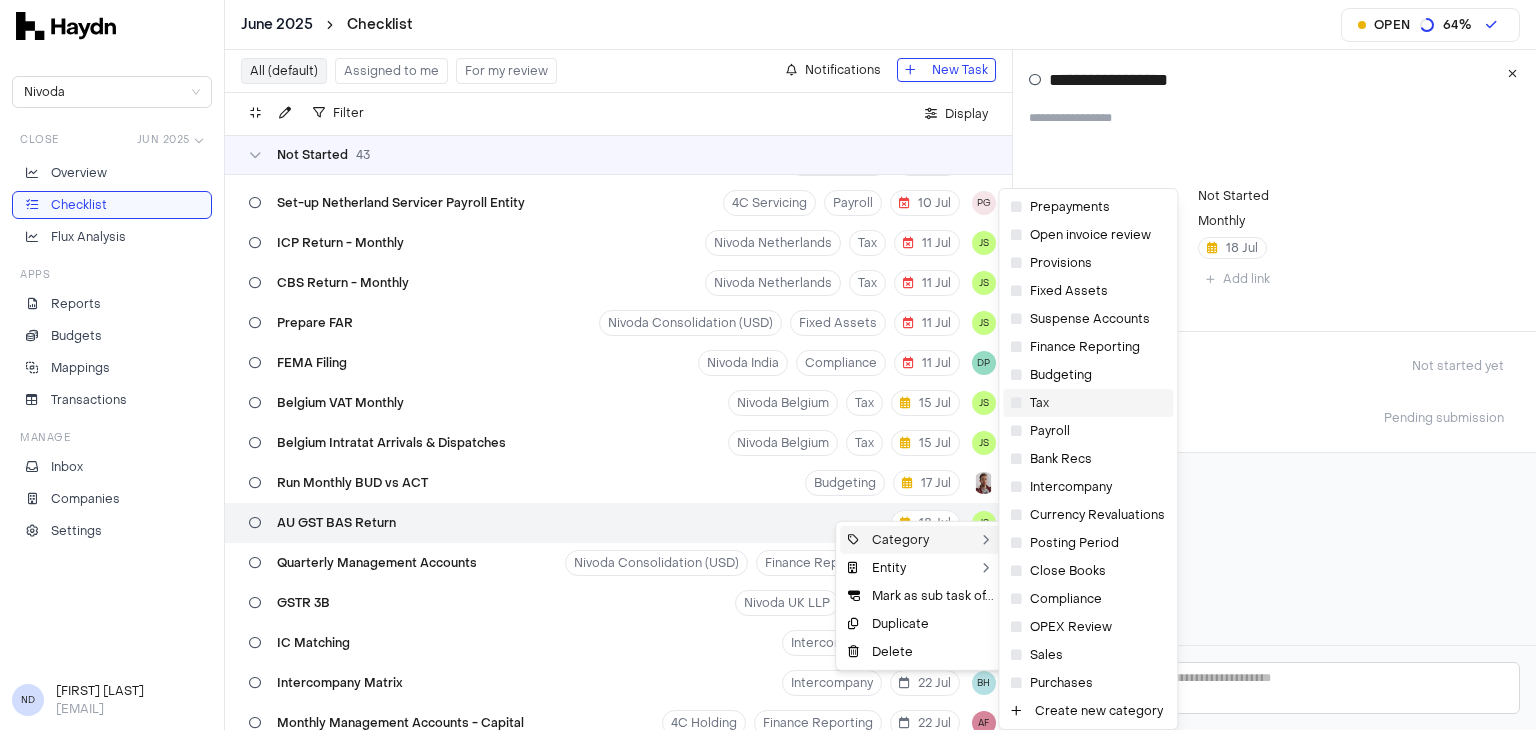 click on "Tax" at bounding box center [1088, 403] 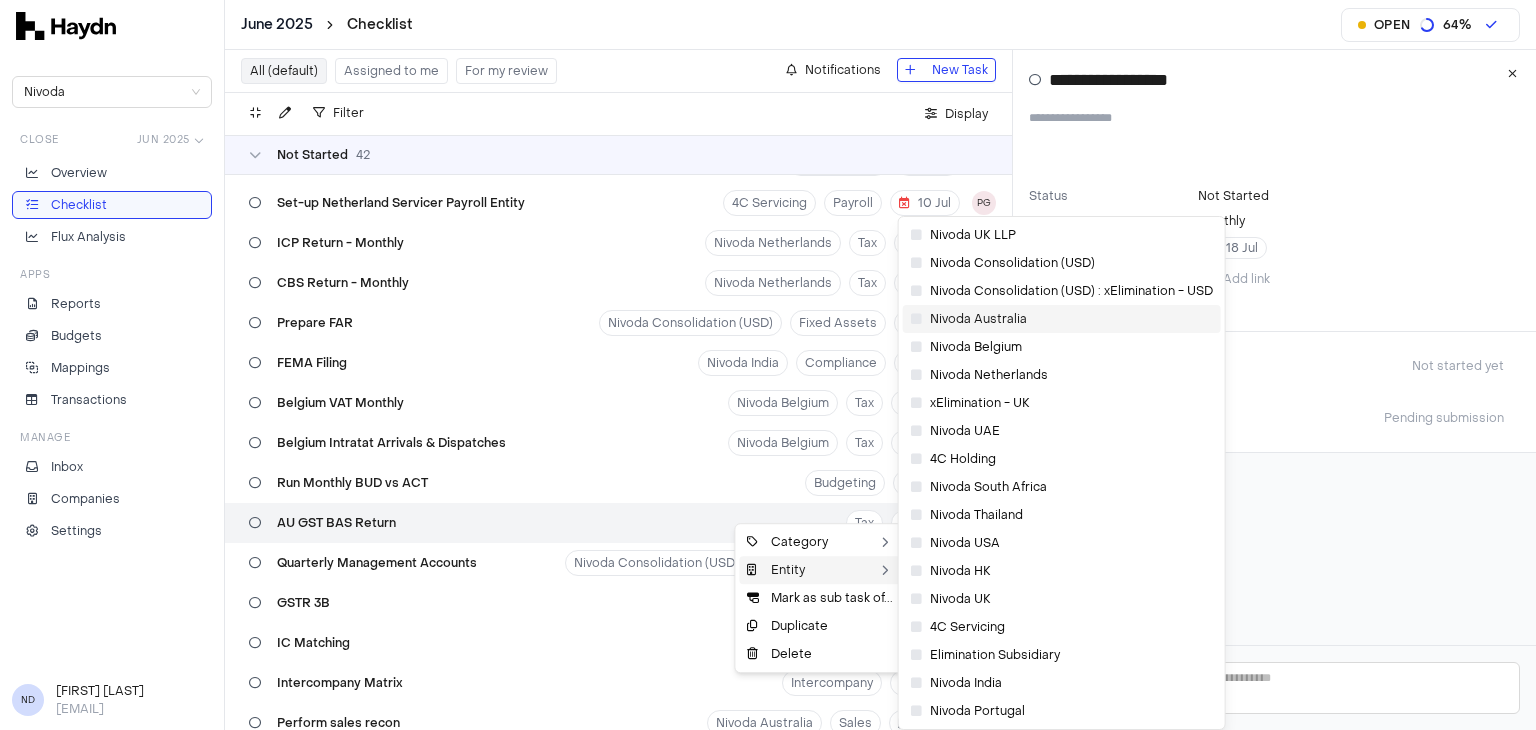 click on "Nivoda Australia" at bounding box center [1062, 319] 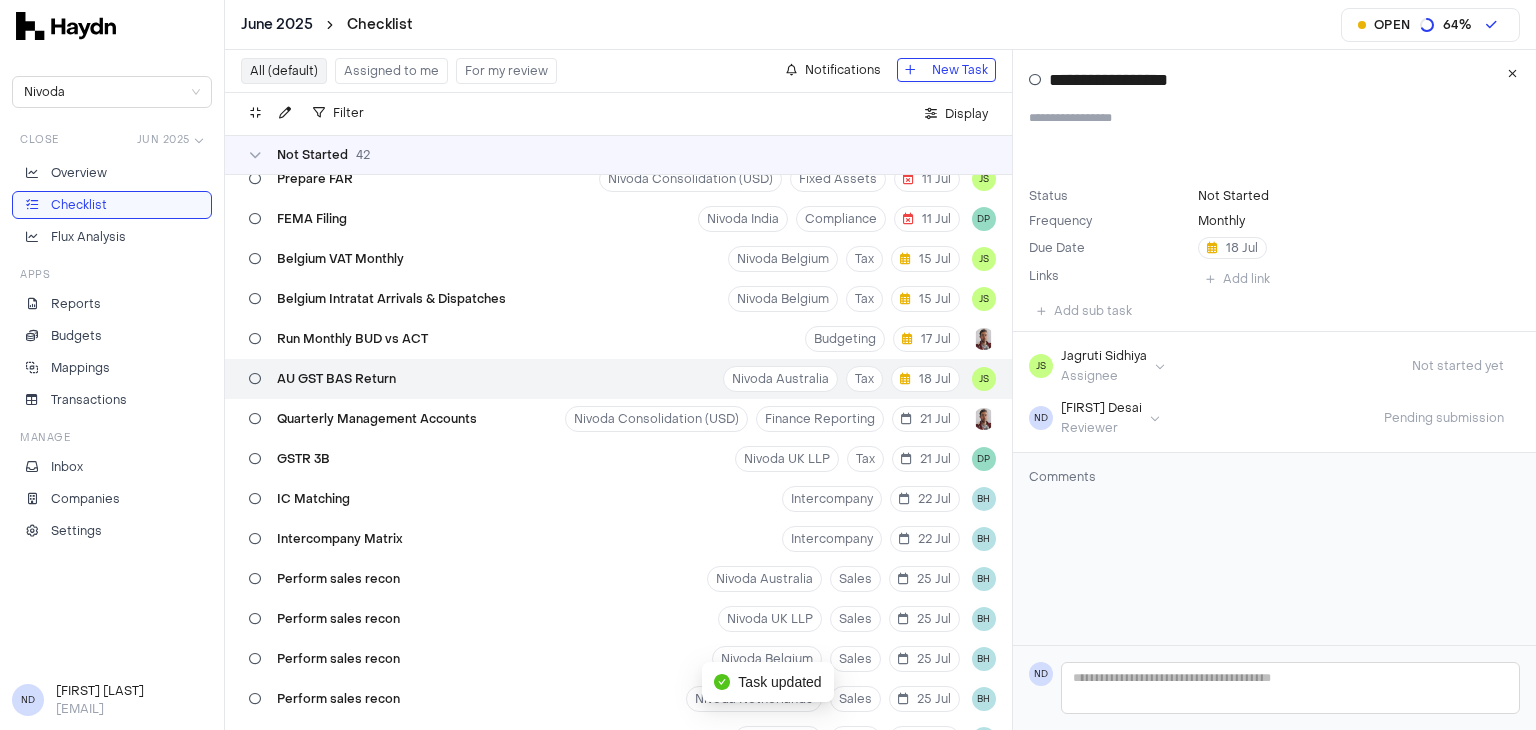 scroll, scrollTop: 752, scrollLeft: 0, axis: vertical 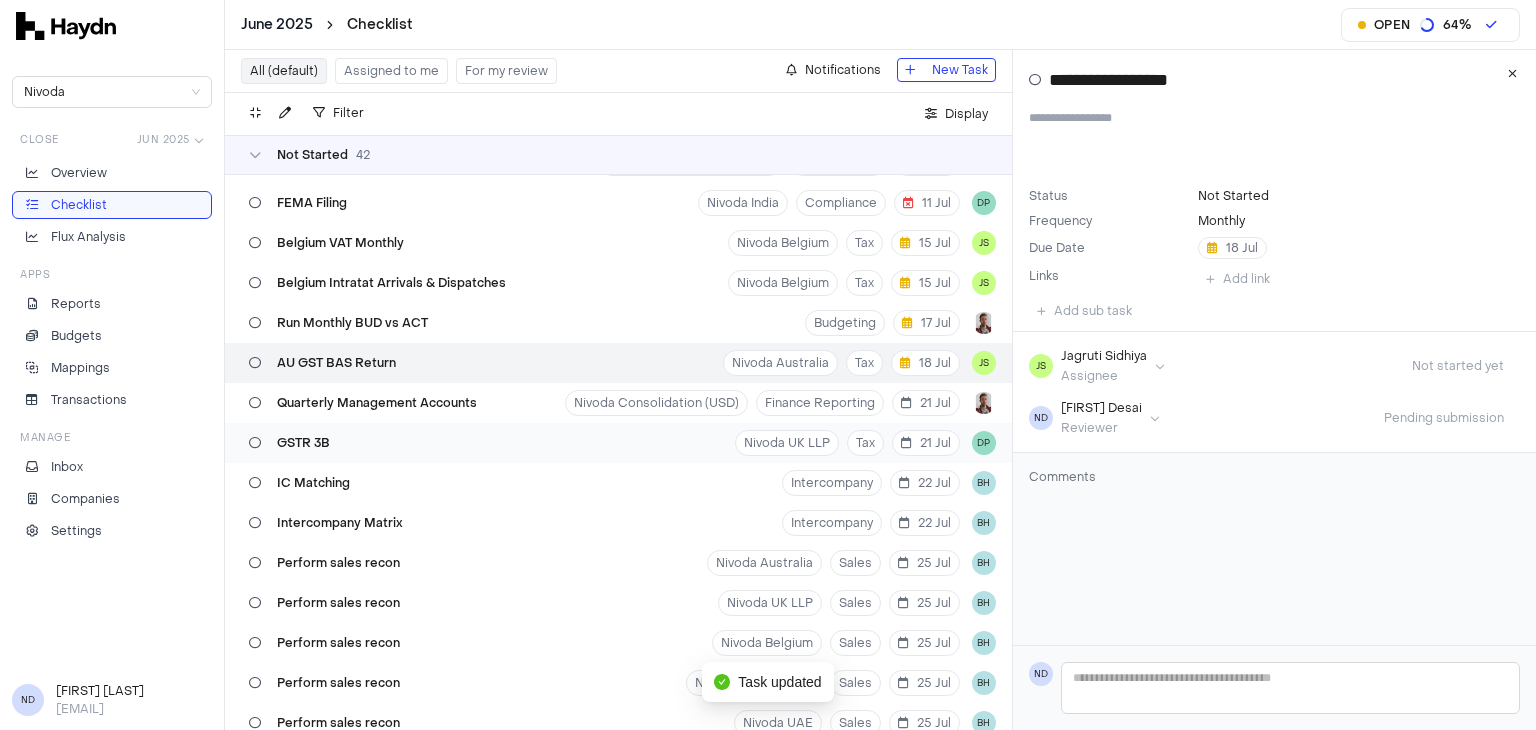 click on "GSTR 3B Nivoda UK LLP Tax 21 Jul DP" at bounding box center [618, 443] 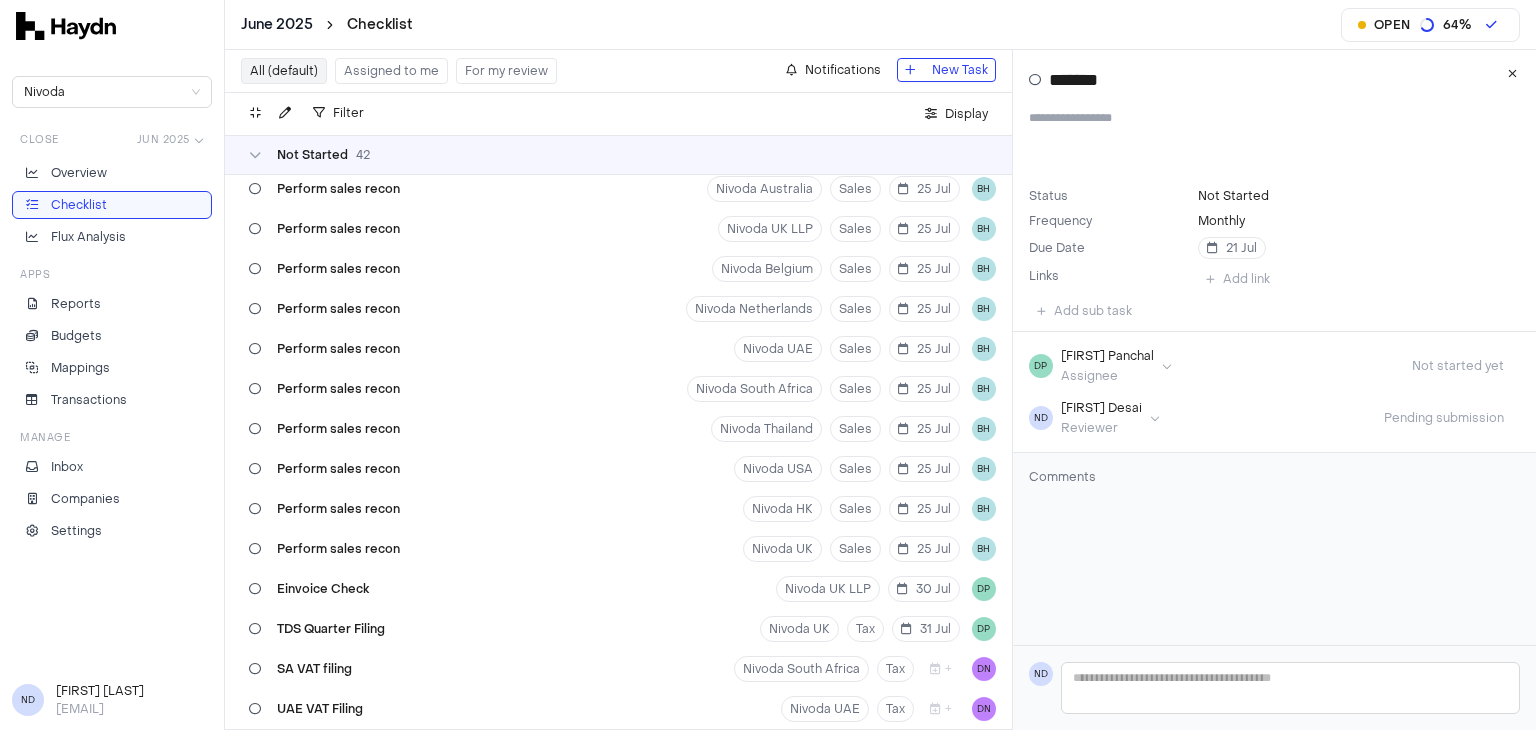 scroll, scrollTop: 1264, scrollLeft: 0, axis: vertical 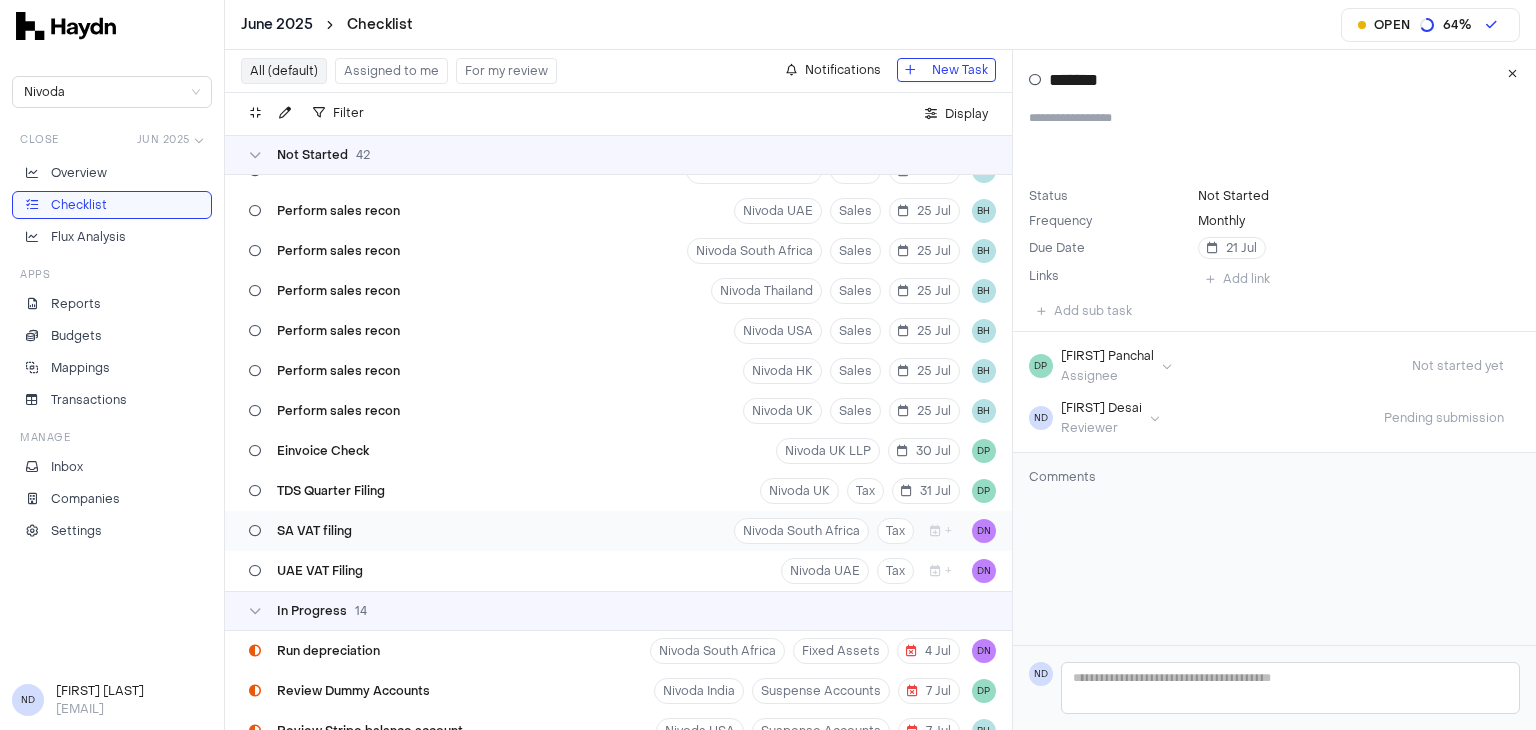 click on "SA VAT filing Nivoda South Africa Tax + DN" at bounding box center (618, 531) 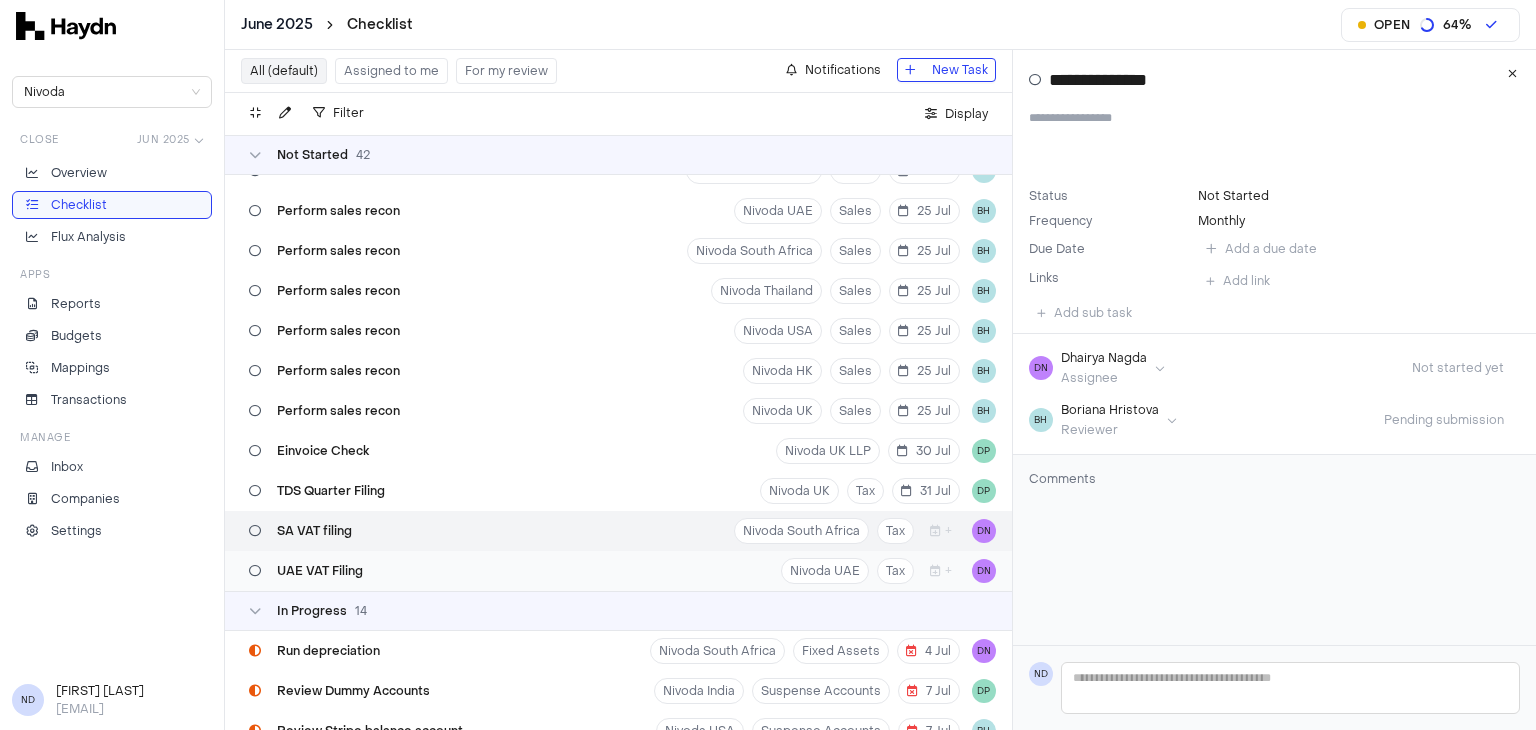 click on "UAE VAT Filing Nivoda UAE Tax + DN" at bounding box center (618, 571) 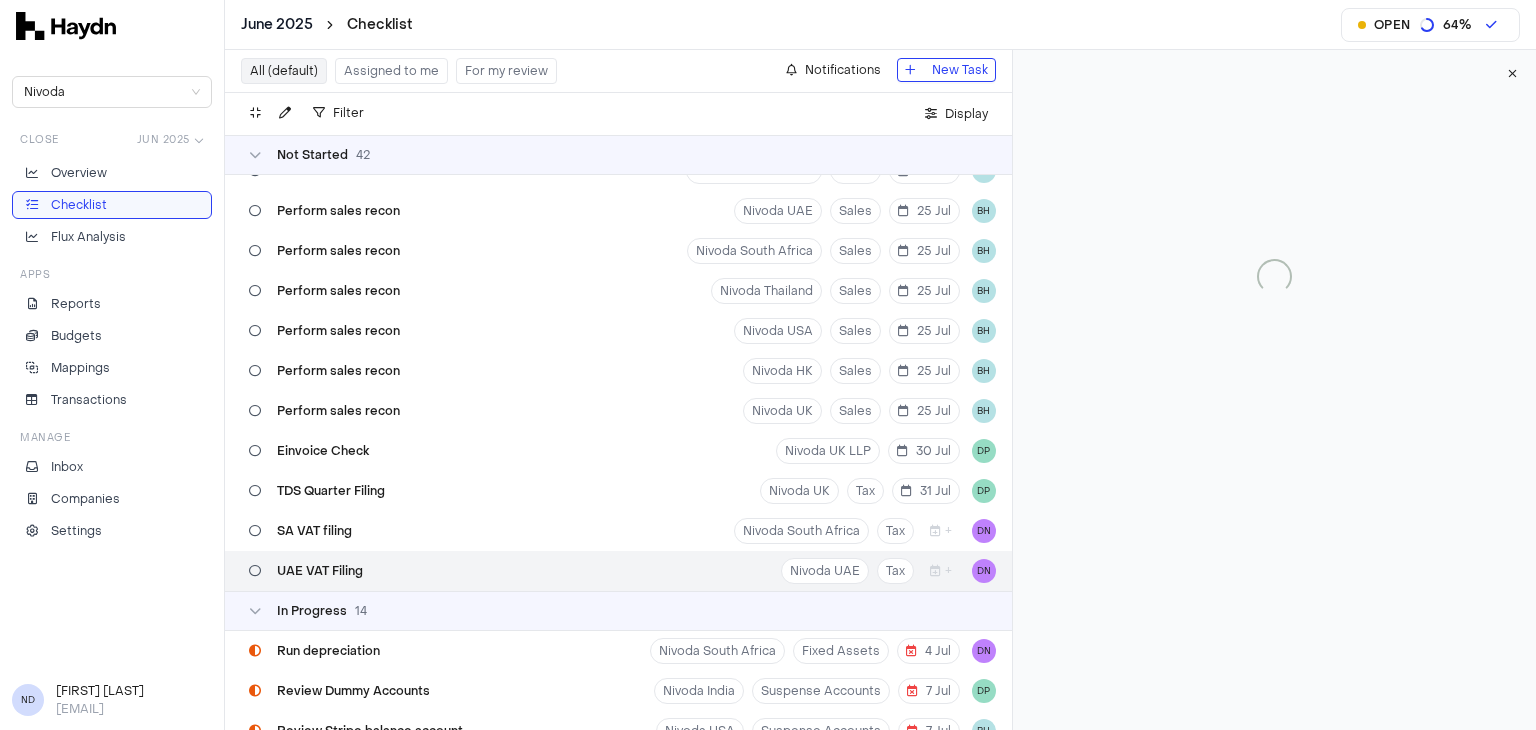type 